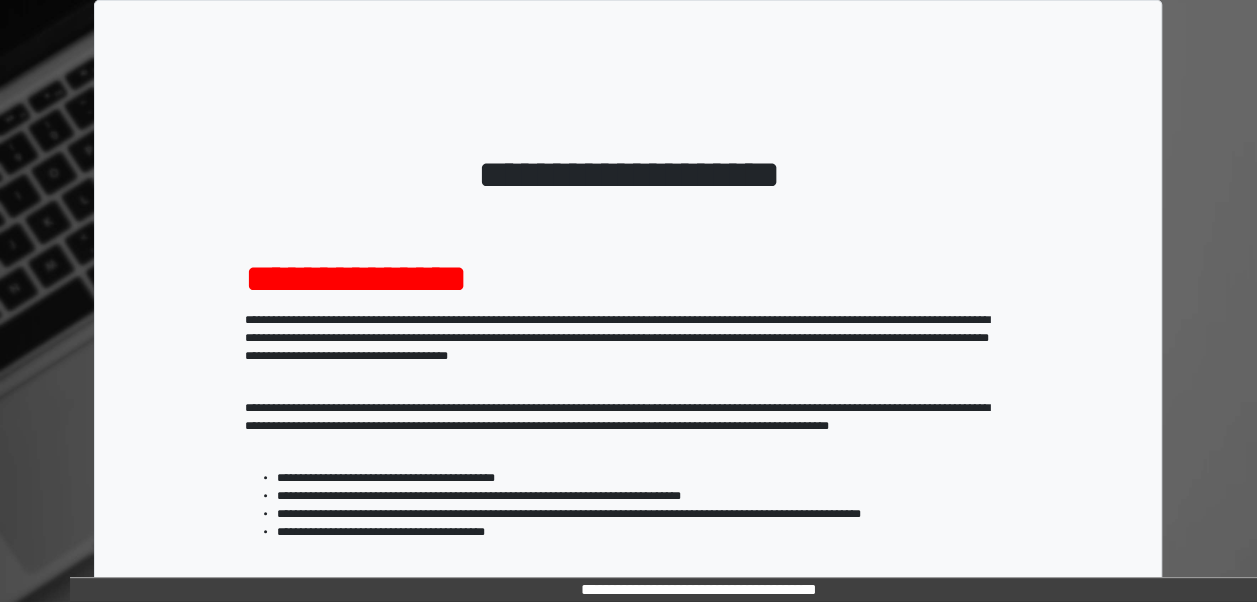 scroll, scrollTop: 324, scrollLeft: 0, axis: vertical 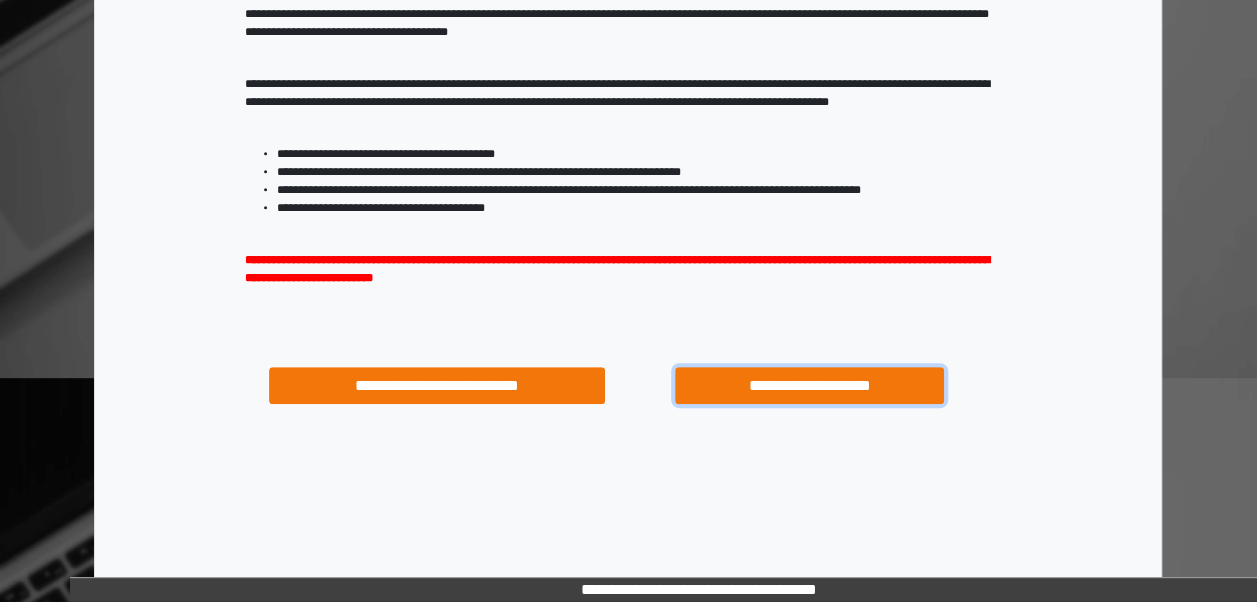 click on "**********" at bounding box center [809, 385] 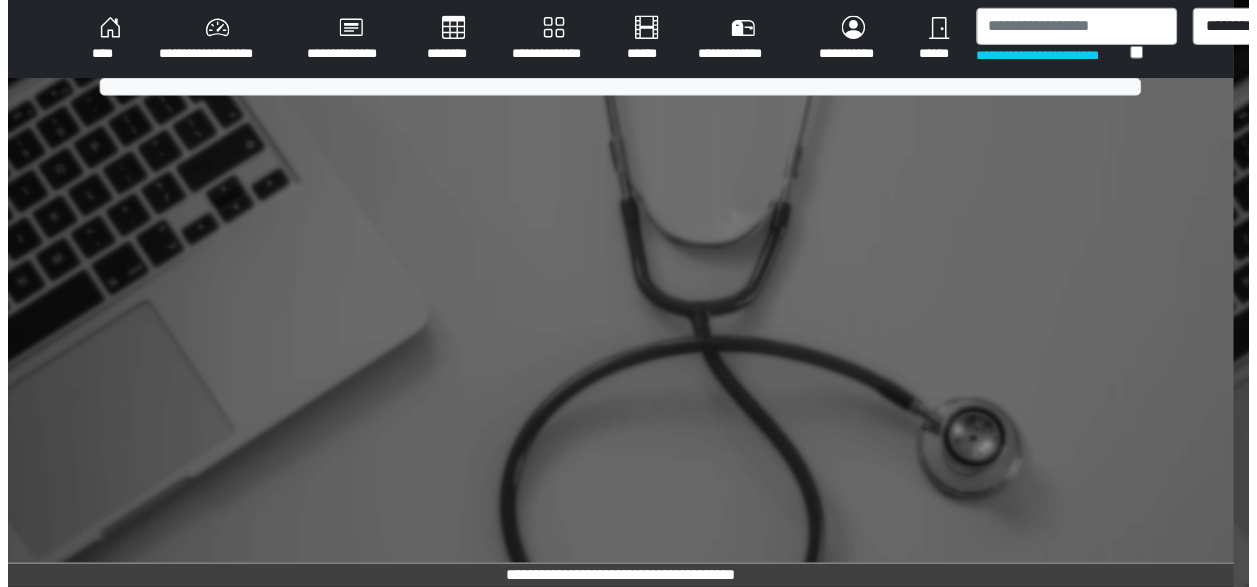scroll, scrollTop: 0, scrollLeft: 0, axis: both 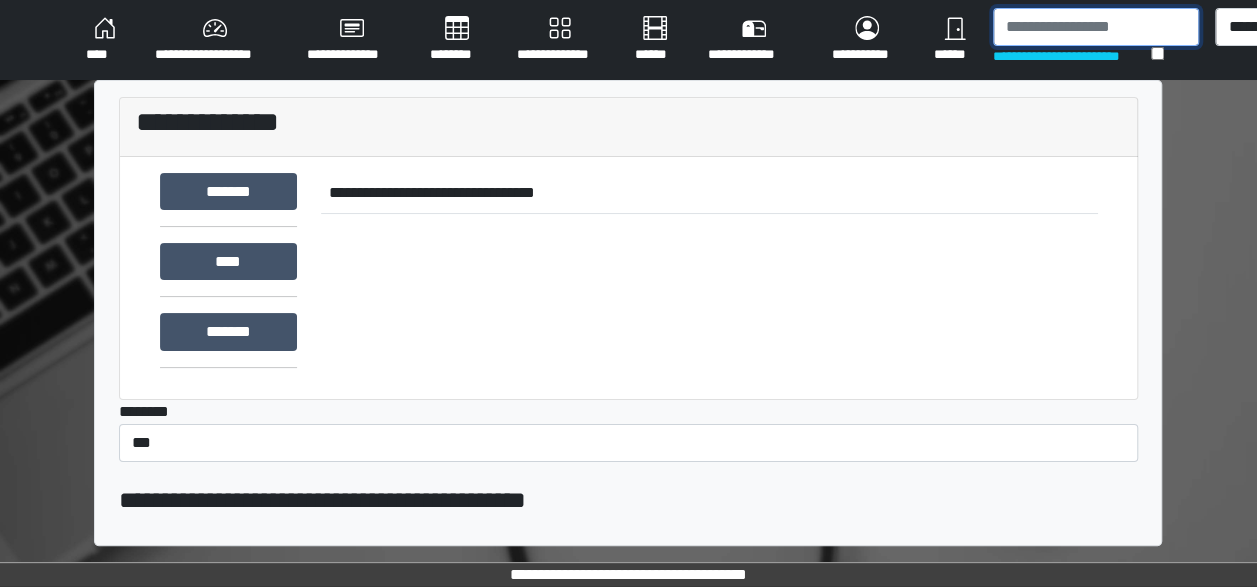 click at bounding box center [1096, 27] 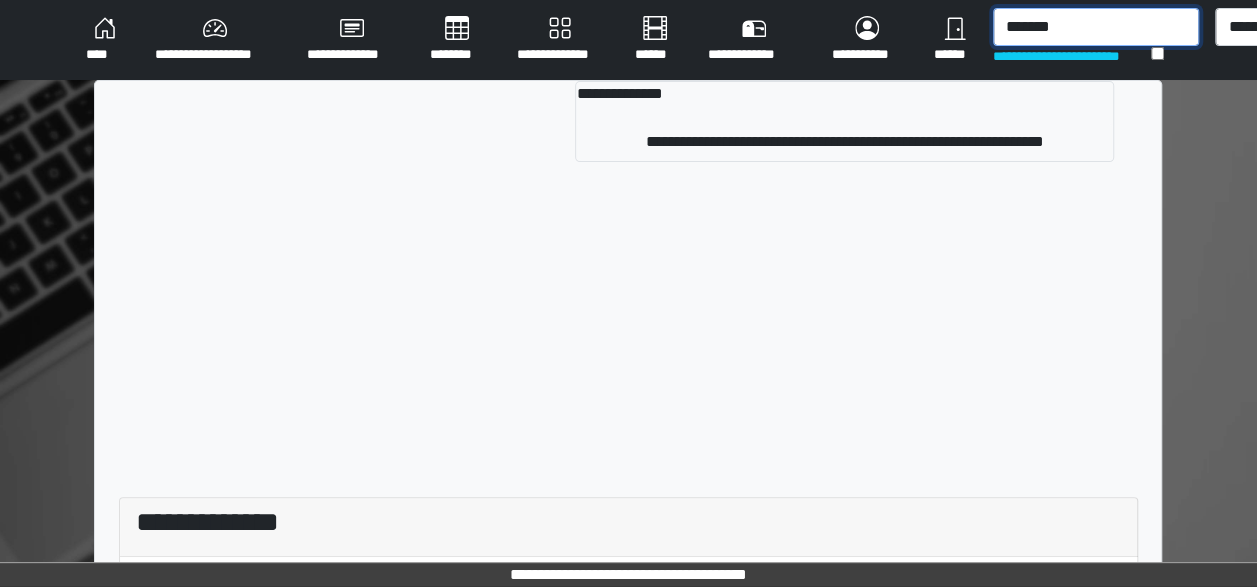 type on "*******" 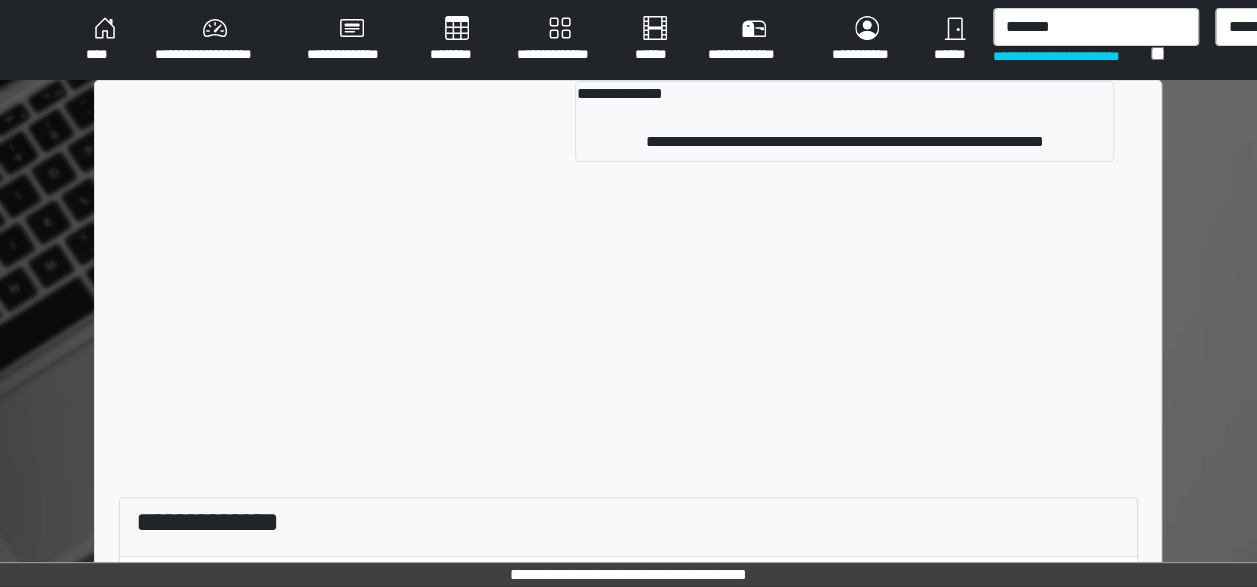 click on "**********" at bounding box center (628, 129) 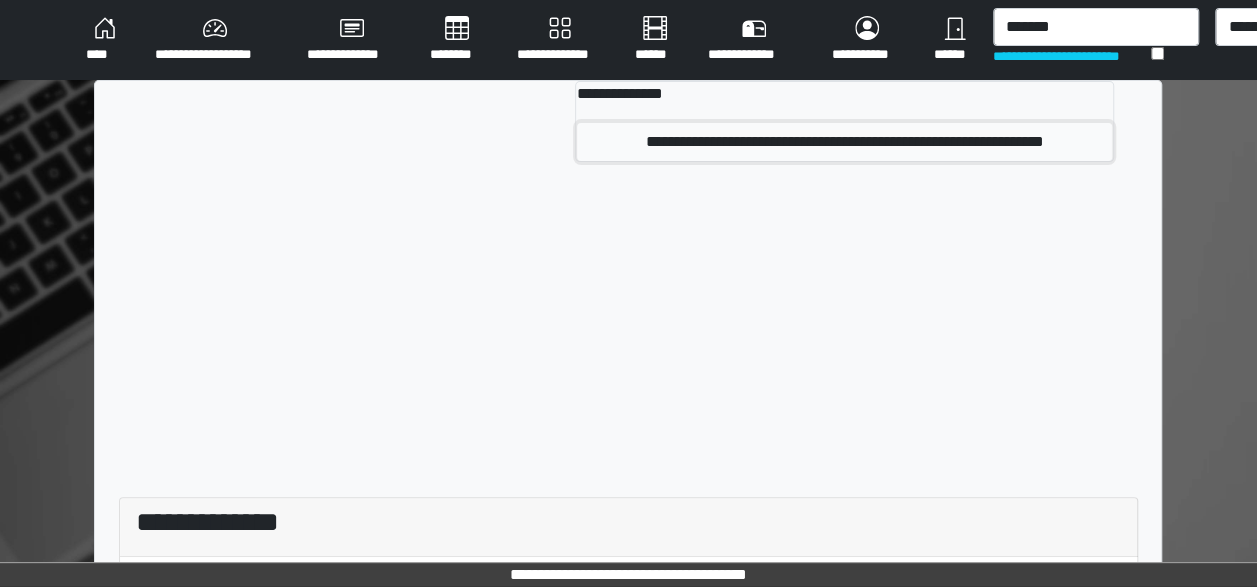 click on "**********" at bounding box center [844, 142] 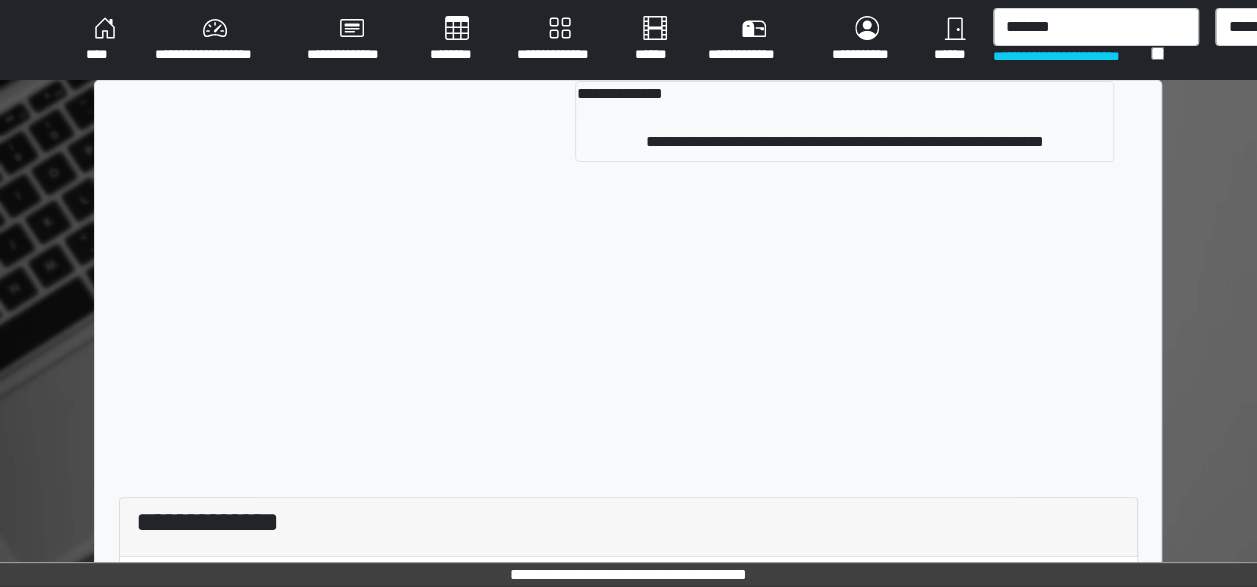 type 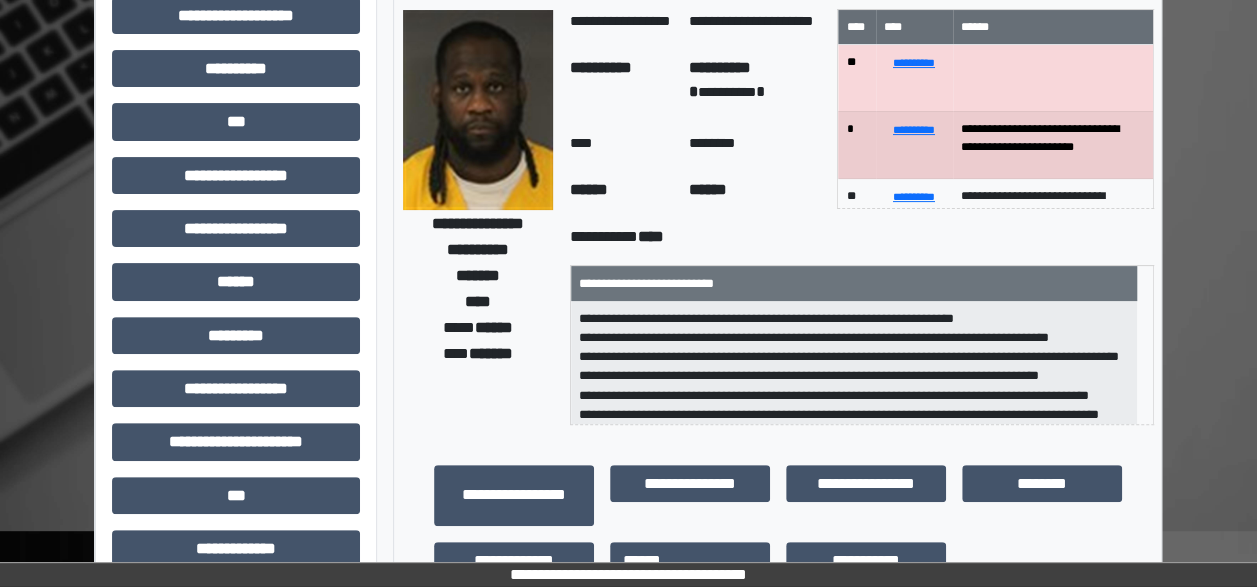 scroll, scrollTop: 172, scrollLeft: 0, axis: vertical 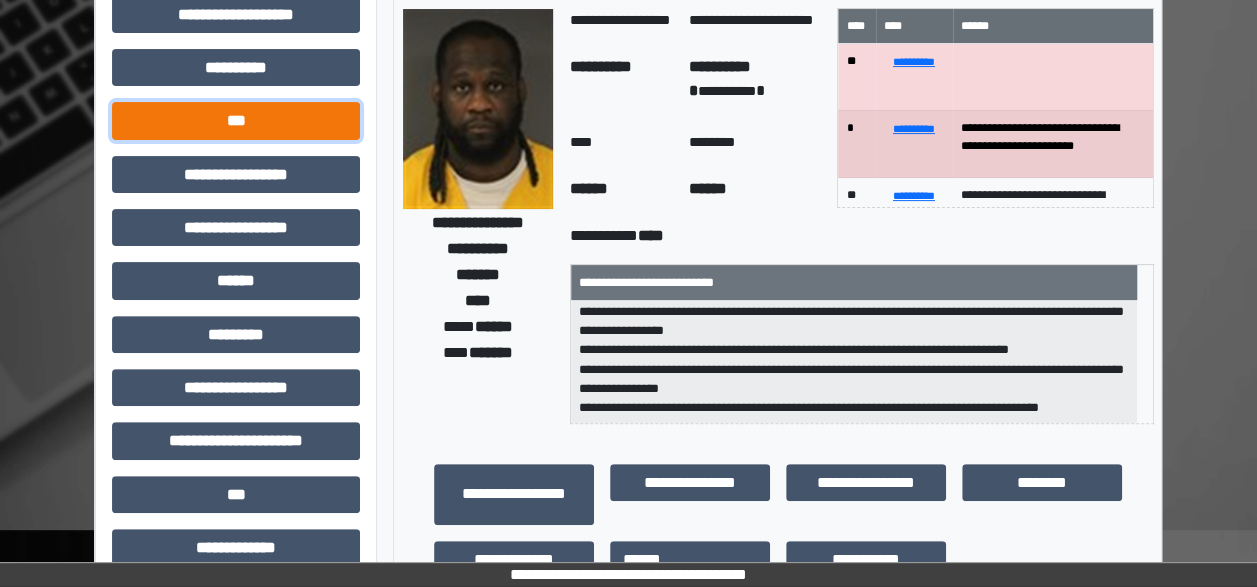 click on "***" at bounding box center [236, 120] 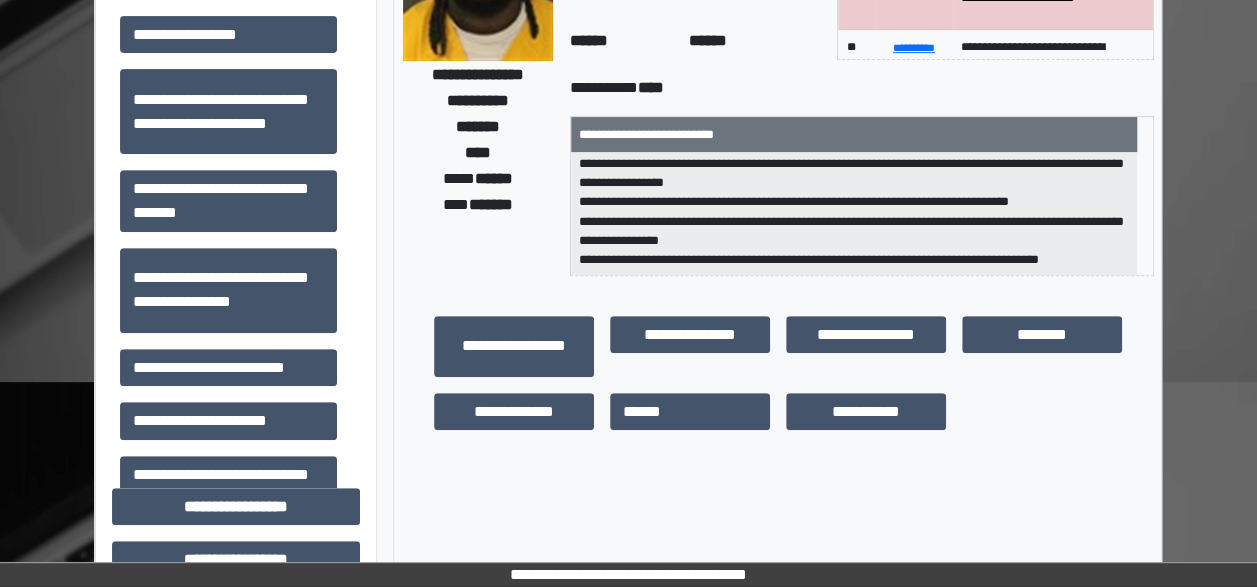 scroll, scrollTop: 322, scrollLeft: 0, axis: vertical 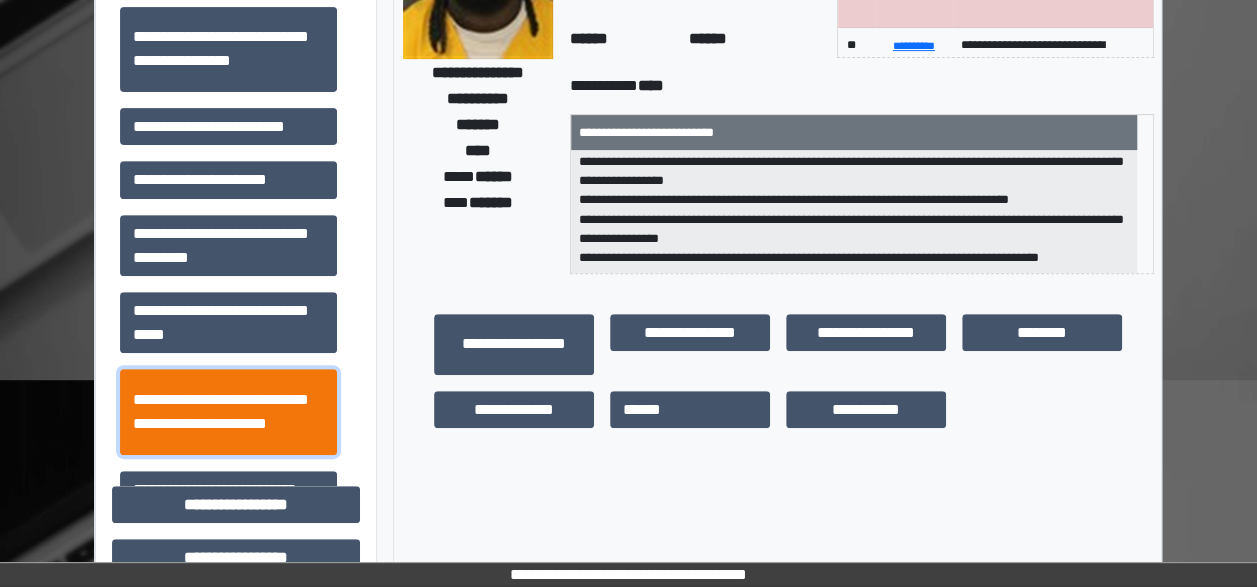 click on "**********" at bounding box center (228, 411) 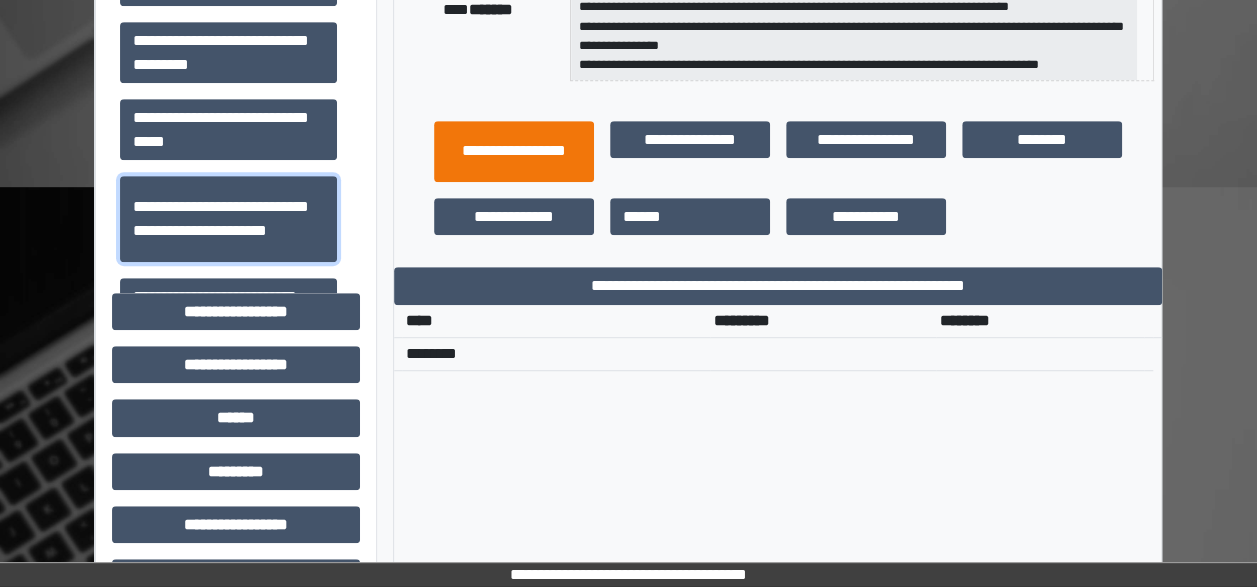 scroll, scrollTop: 521, scrollLeft: 0, axis: vertical 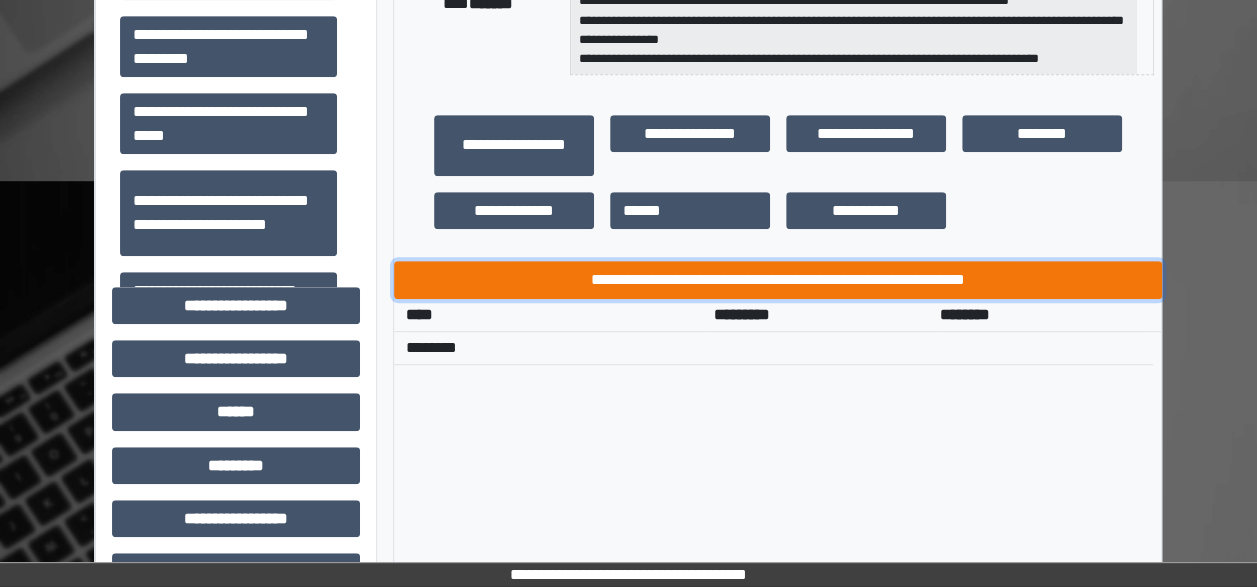 click on "**********" at bounding box center (778, 279) 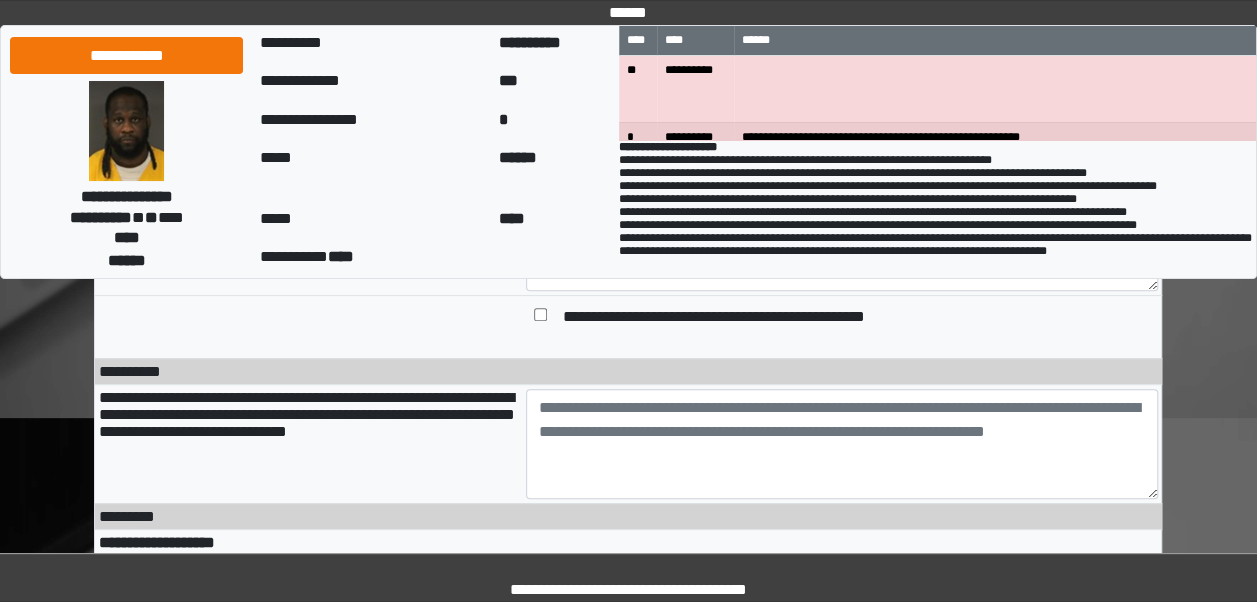 scroll, scrollTop: 318, scrollLeft: 0, axis: vertical 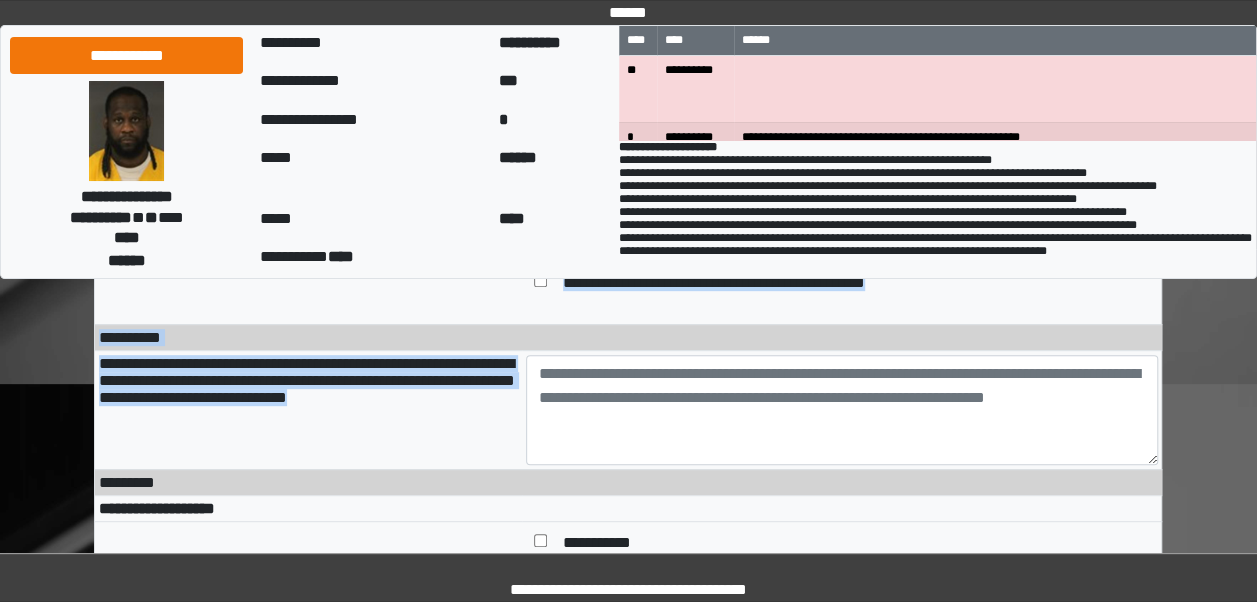 drag, startPoint x: 495, startPoint y: 427, endPoint x: 89, endPoint y: 367, distance: 410.40955 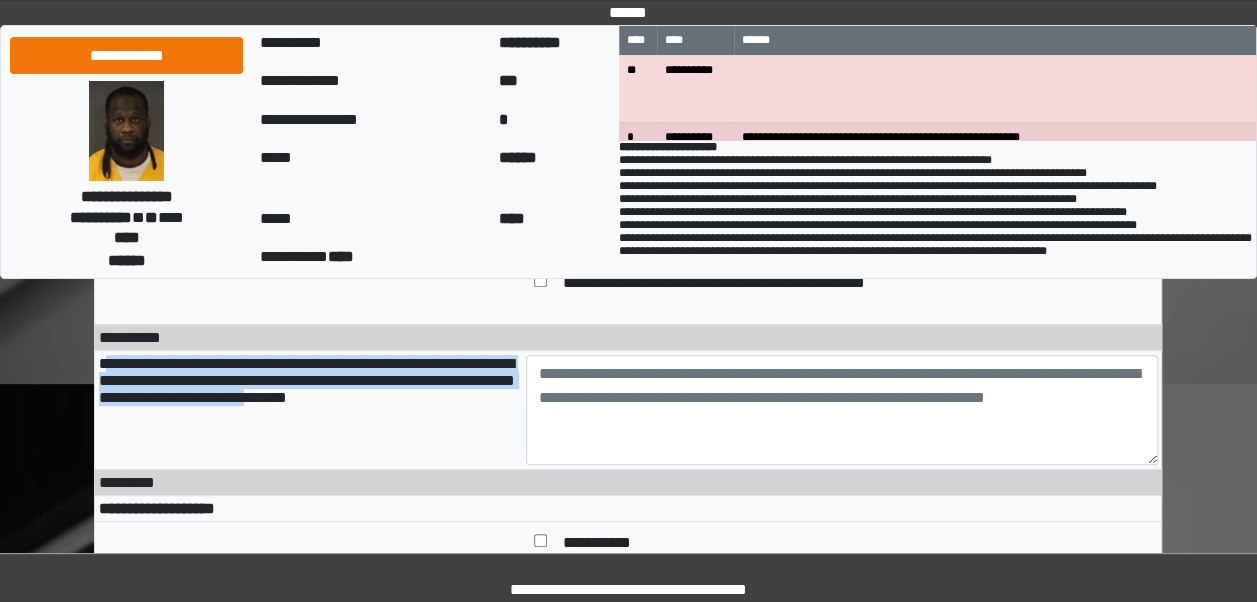 drag, startPoint x: 104, startPoint y: 369, endPoint x: 444, endPoint y: 401, distance: 341.50256 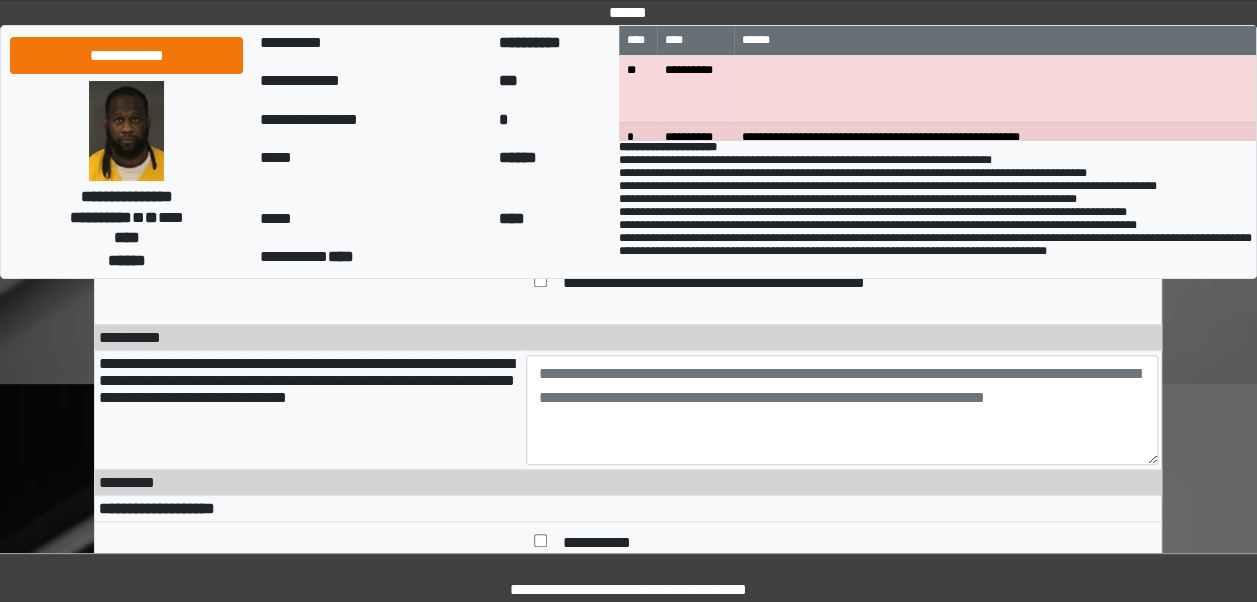 drag, startPoint x: 444, startPoint y: 401, endPoint x: 479, endPoint y: 422, distance: 40.81666 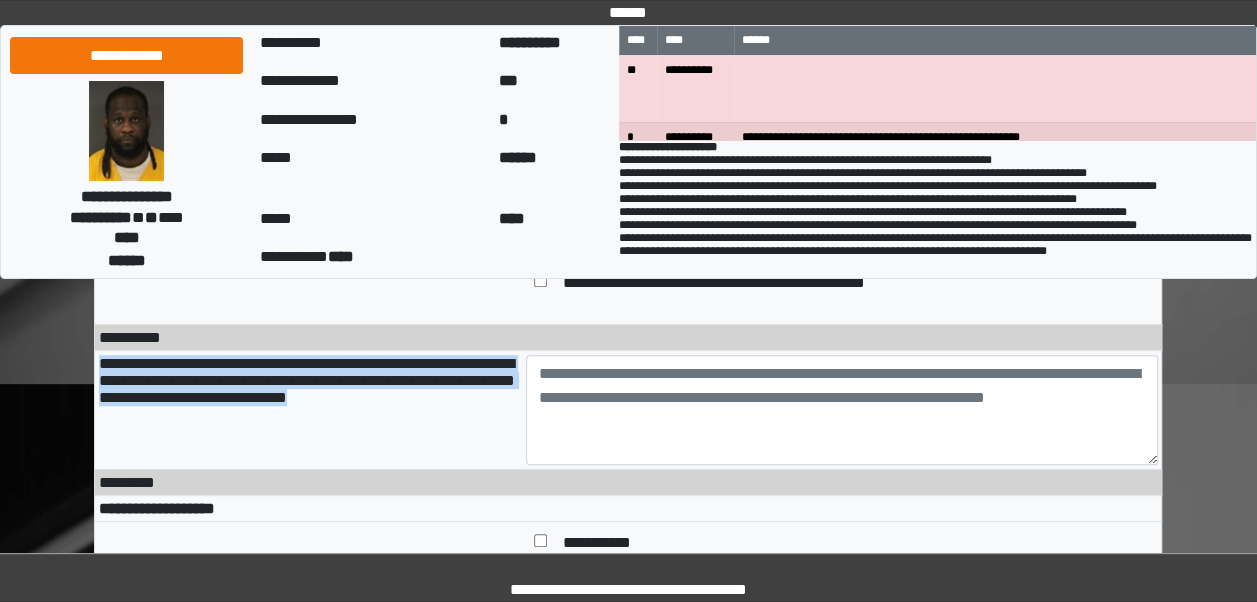 drag, startPoint x: 503, startPoint y: 412, endPoint x: 101, endPoint y: 362, distance: 405.09753 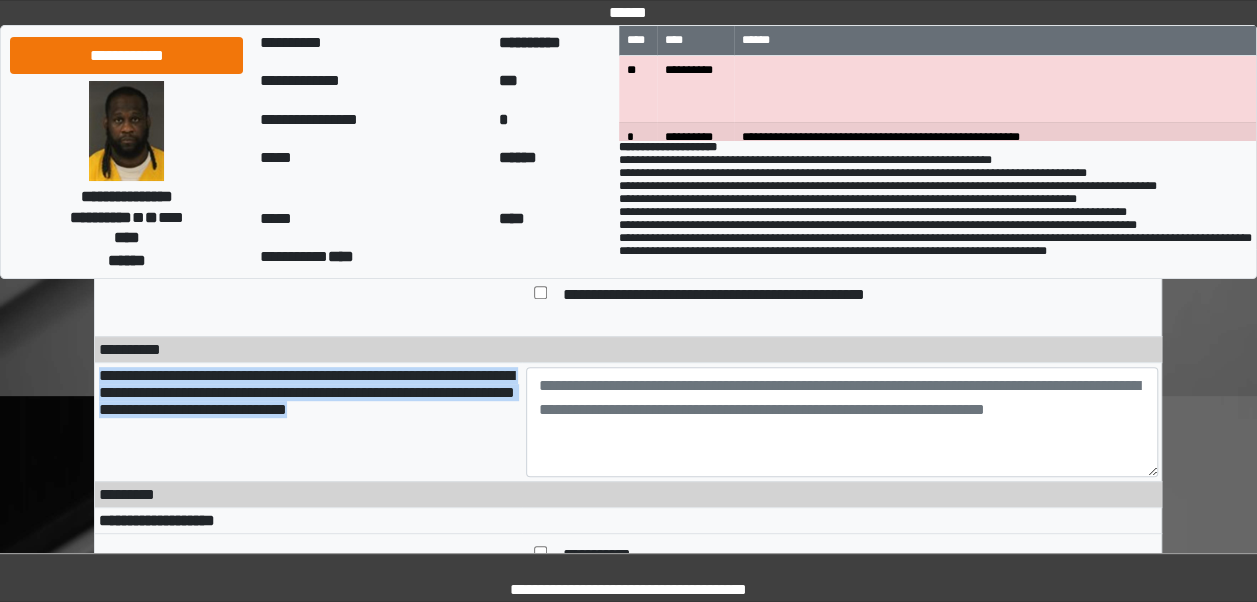 scroll, scrollTop: 314, scrollLeft: 0, axis: vertical 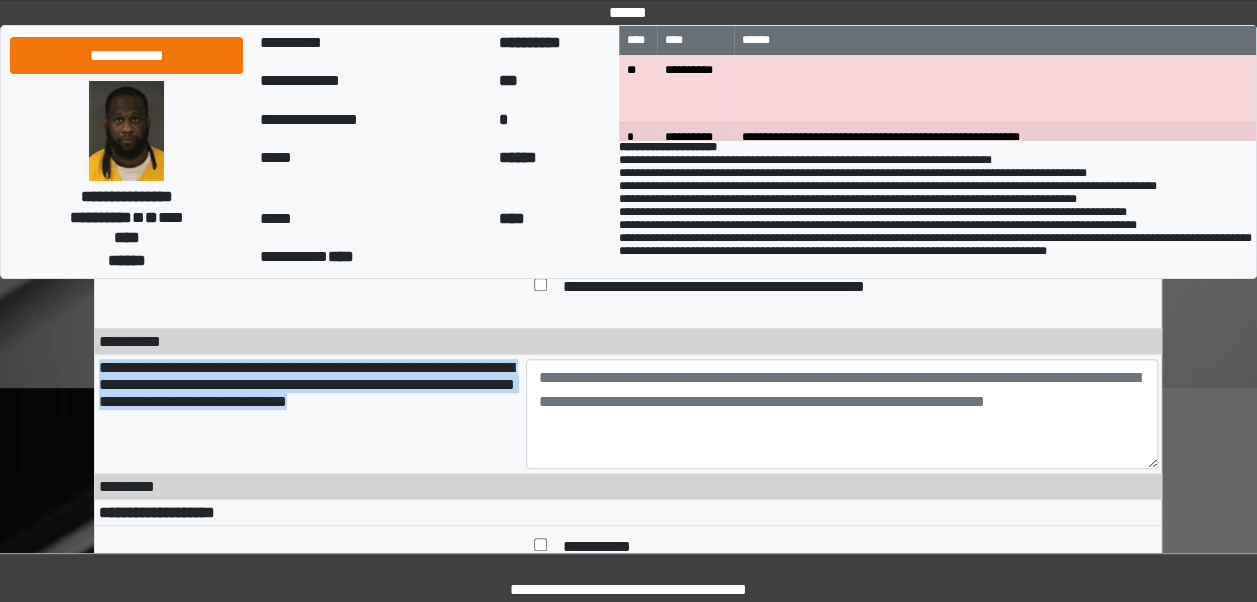 click on "**********" at bounding box center (307, 384) 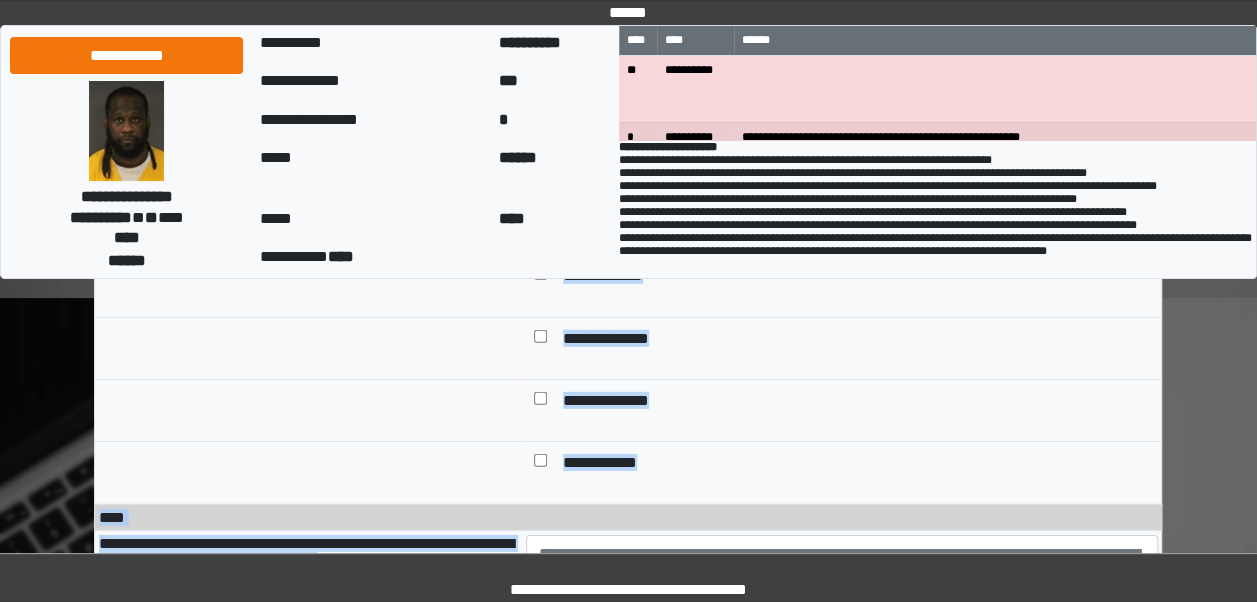 scroll, scrollTop: 3194, scrollLeft: 0, axis: vertical 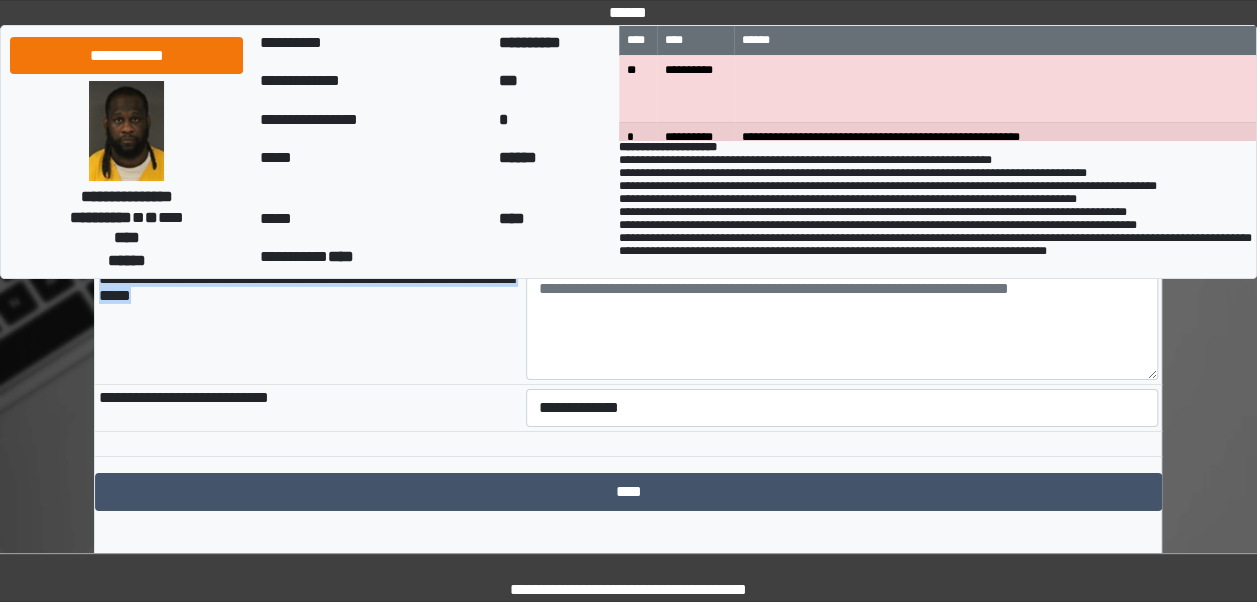 drag, startPoint x: 95, startPoint y: 367, endPoint x: 1106, endPoint y: 310, distance: 1012.6055 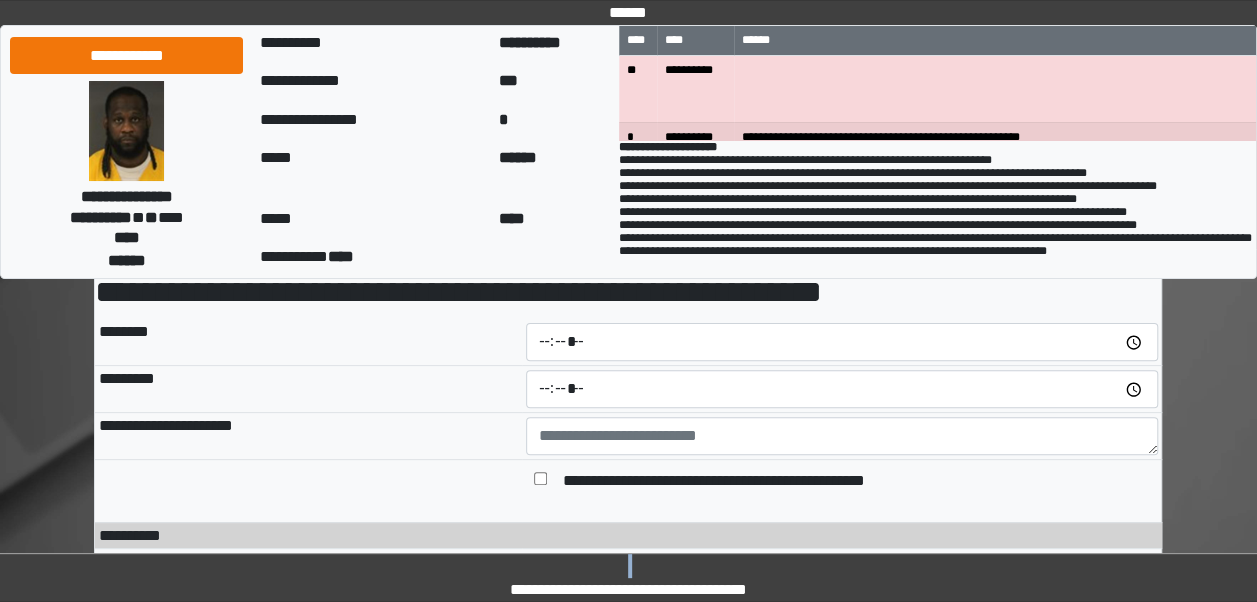 scroll, scrollTop: 219, scrollLeft: 0, axis: vertical 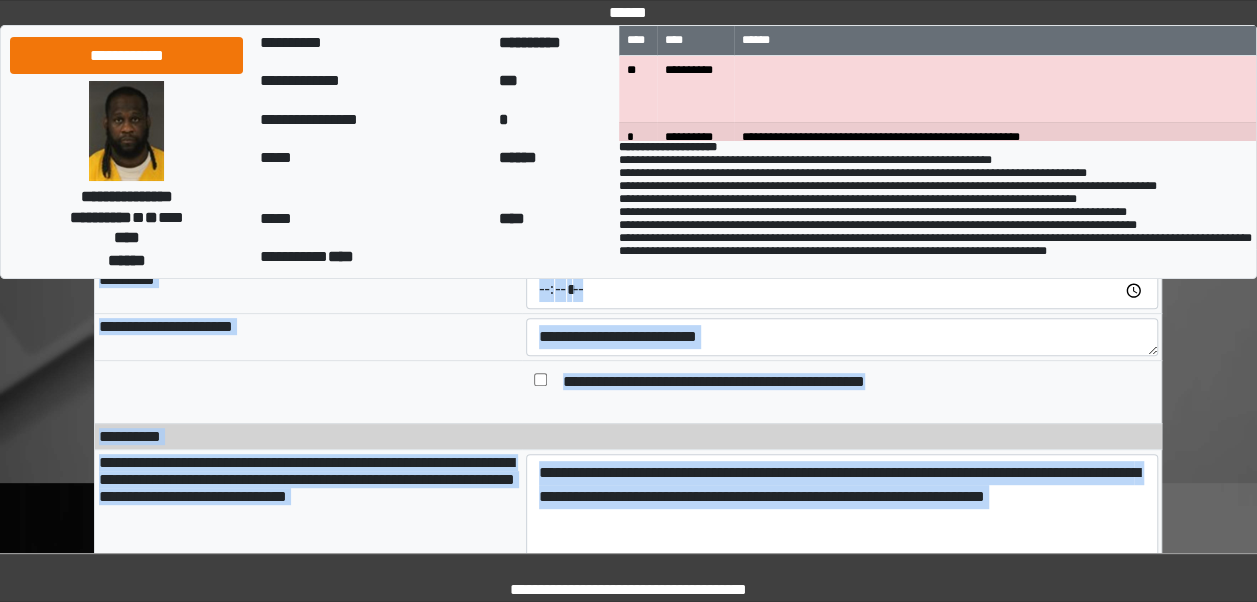 drag, startPoint x: 258, startPoint y: 324, endPoint x: 87, endPoint y: 465, distance: 221.63484 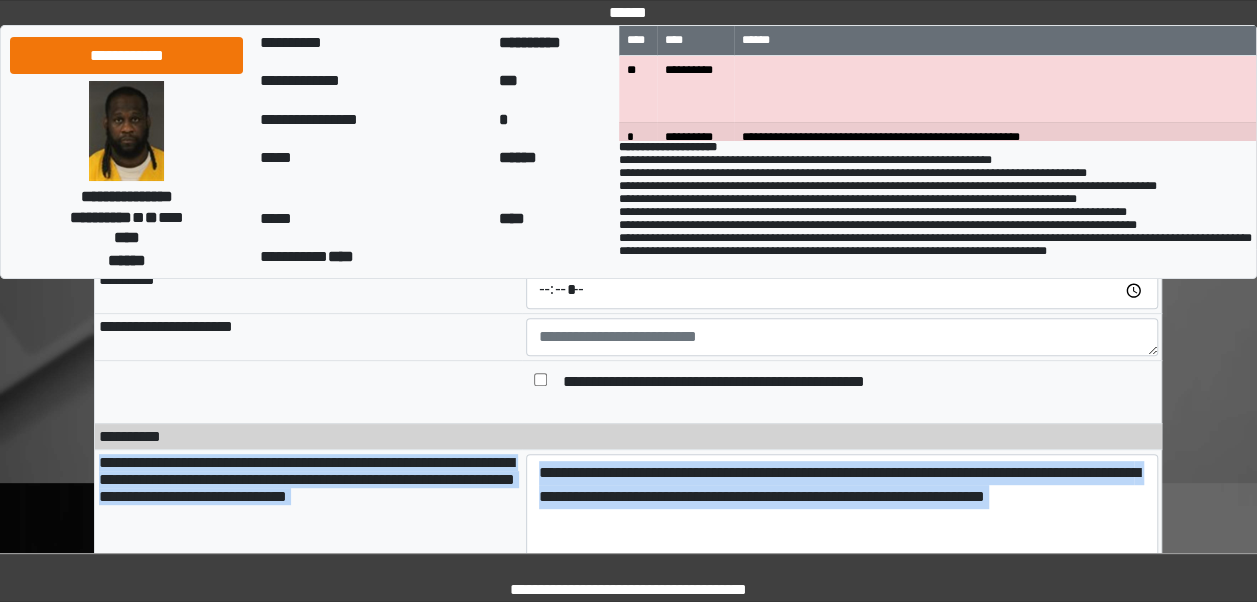 drag, startPoint x: 87, startPoint y: 465, endPoint x: 102, endPoint y: 461, distance: 15.524175 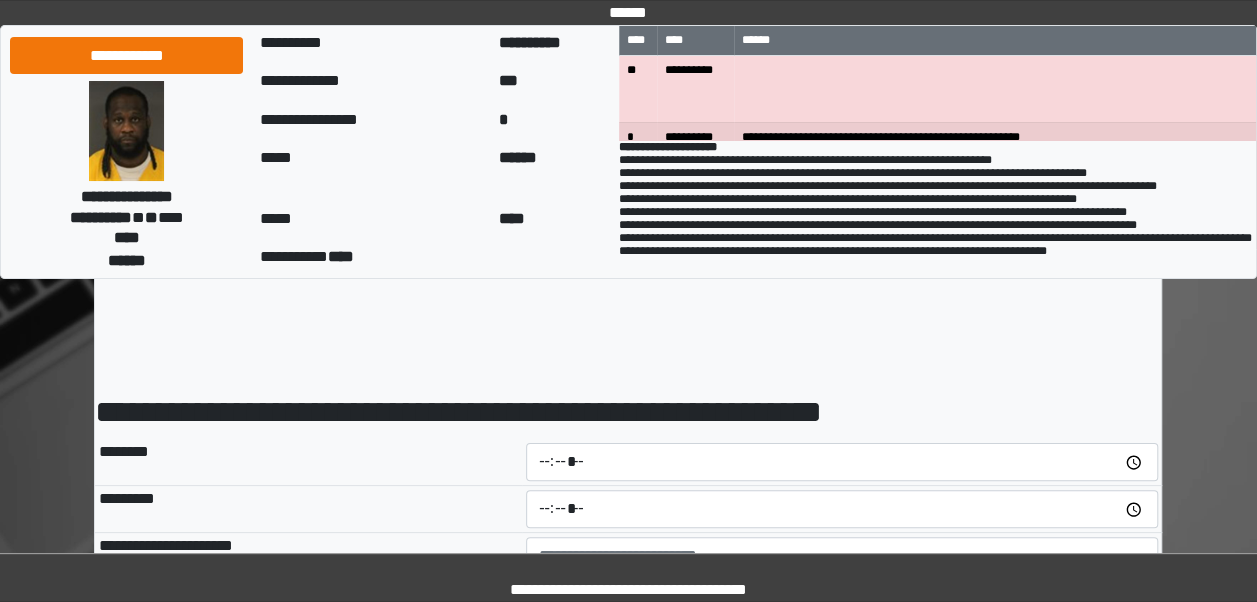 click on "**********" at bounding box center [126, 152] 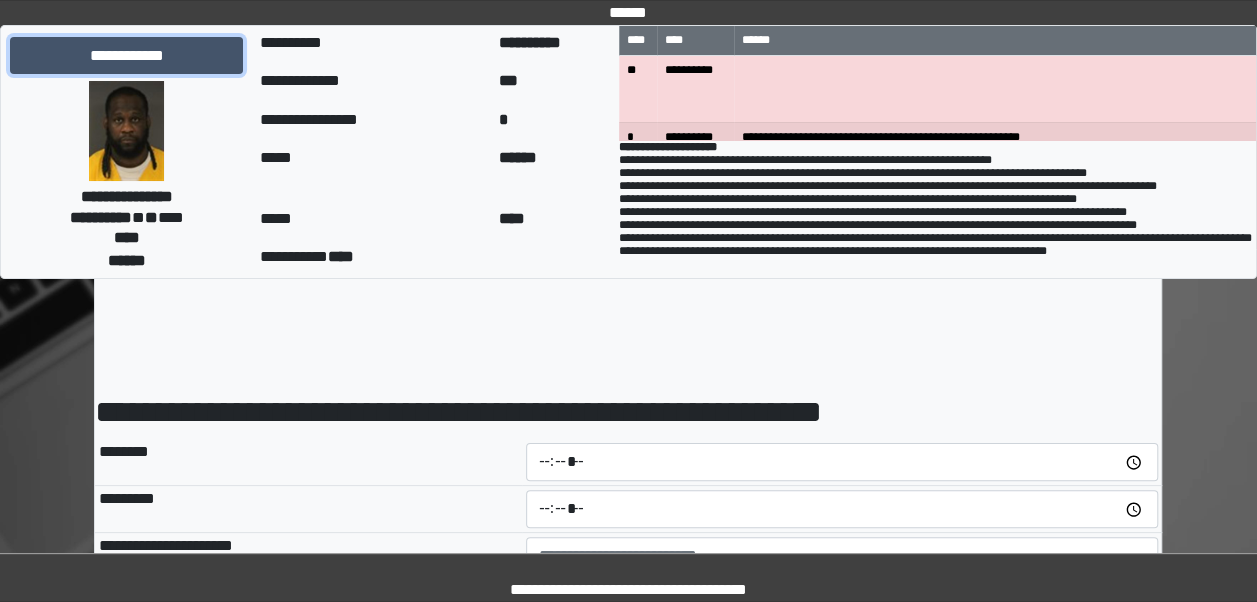 click on "**********" at bounding box center (126, 55) 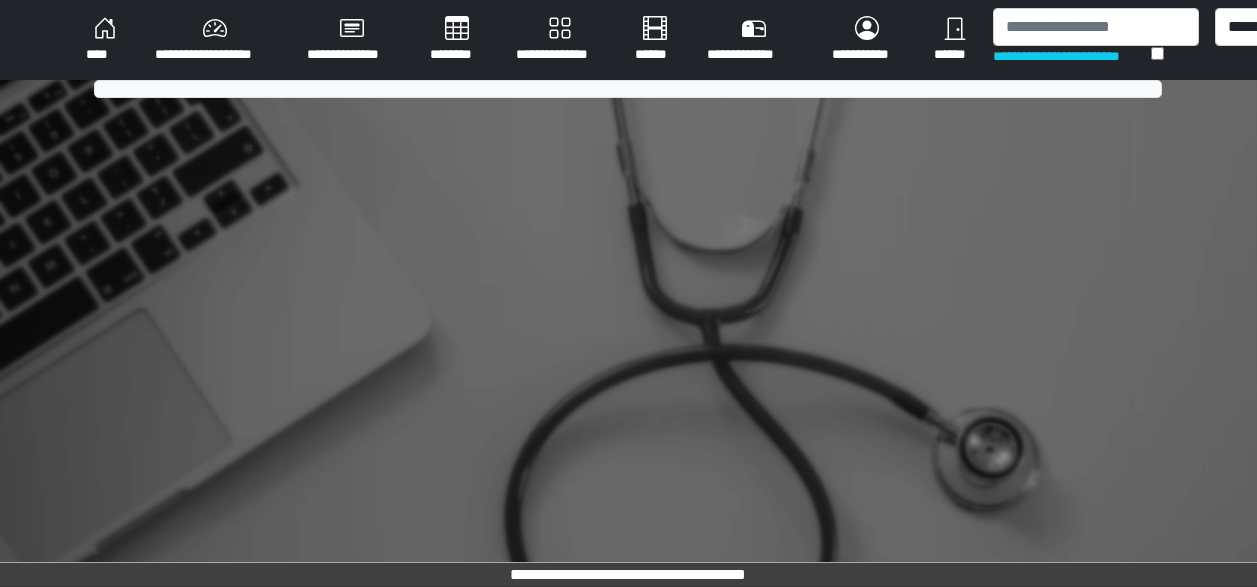 scroll, scrollTop: 0, scrollLeft: 0, axis: both 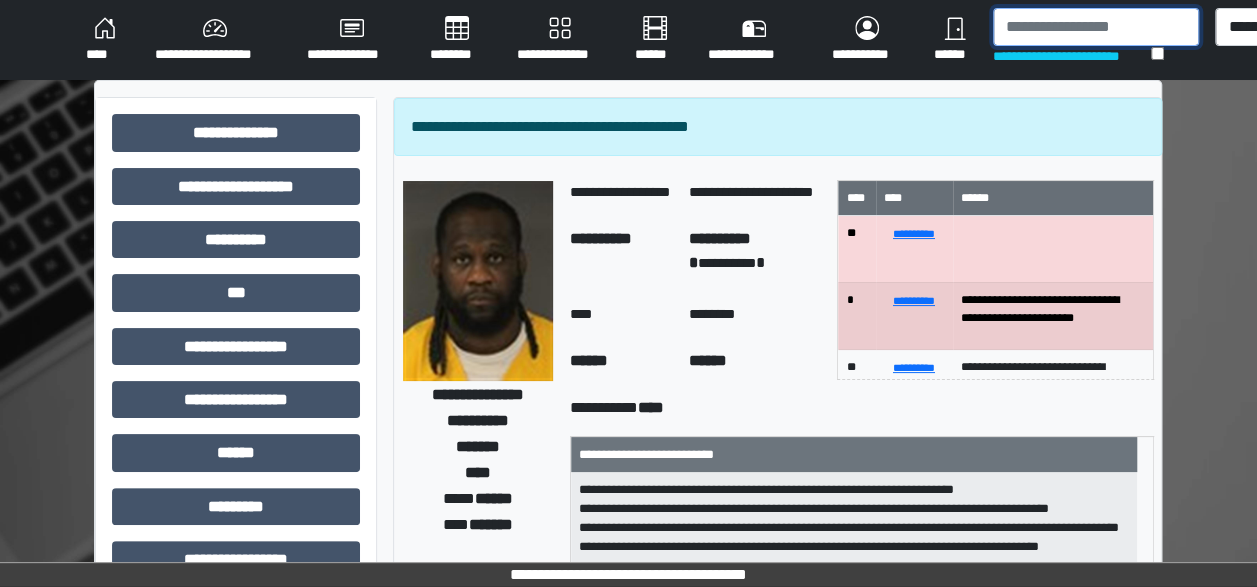 click at bounding box center (1096, 27) 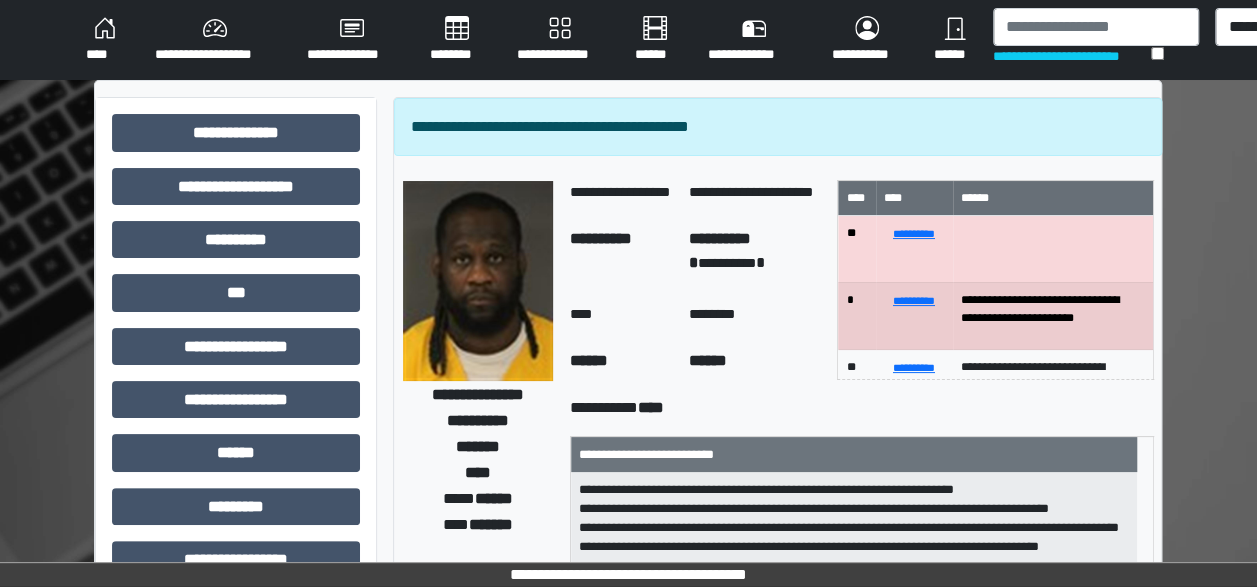 click on "****" at bounding box center (104, 40) 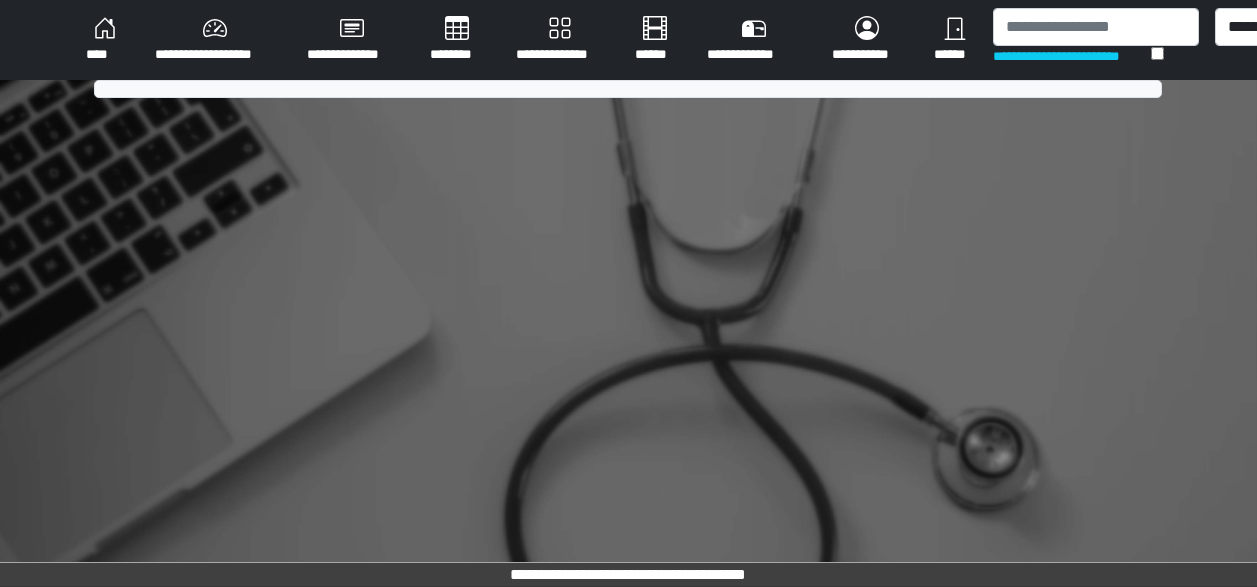 scroll, scrollTop: 0, scrollLeft: 0, axis: both 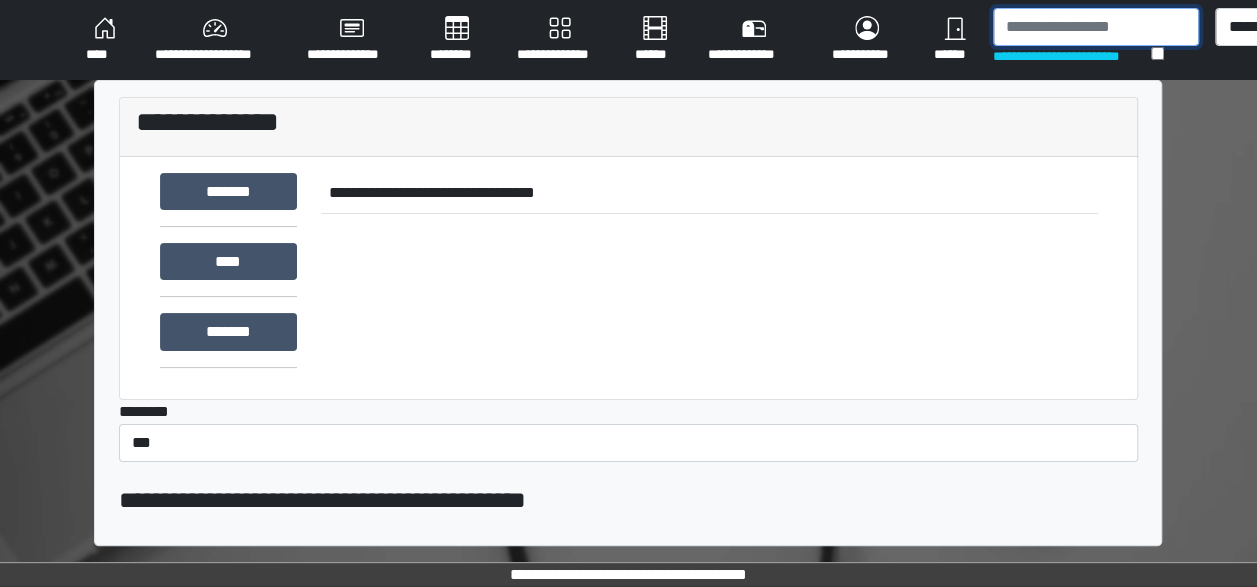 click at bounding box center [1096, 27] 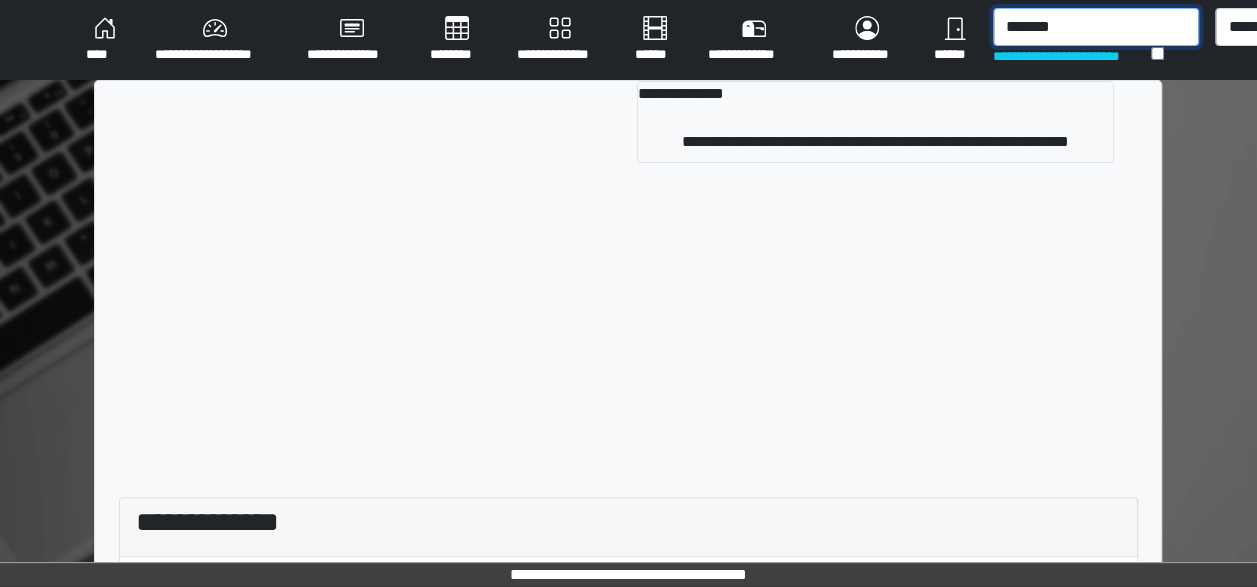 type on "*******" 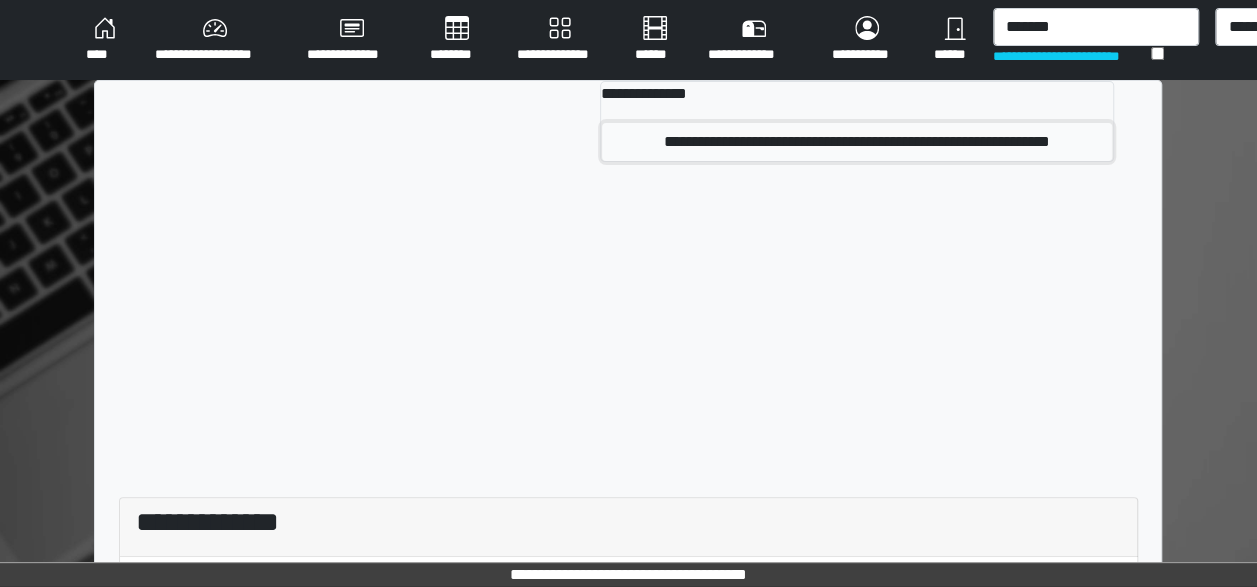 click on "**********" at bounding box center [857, 142] 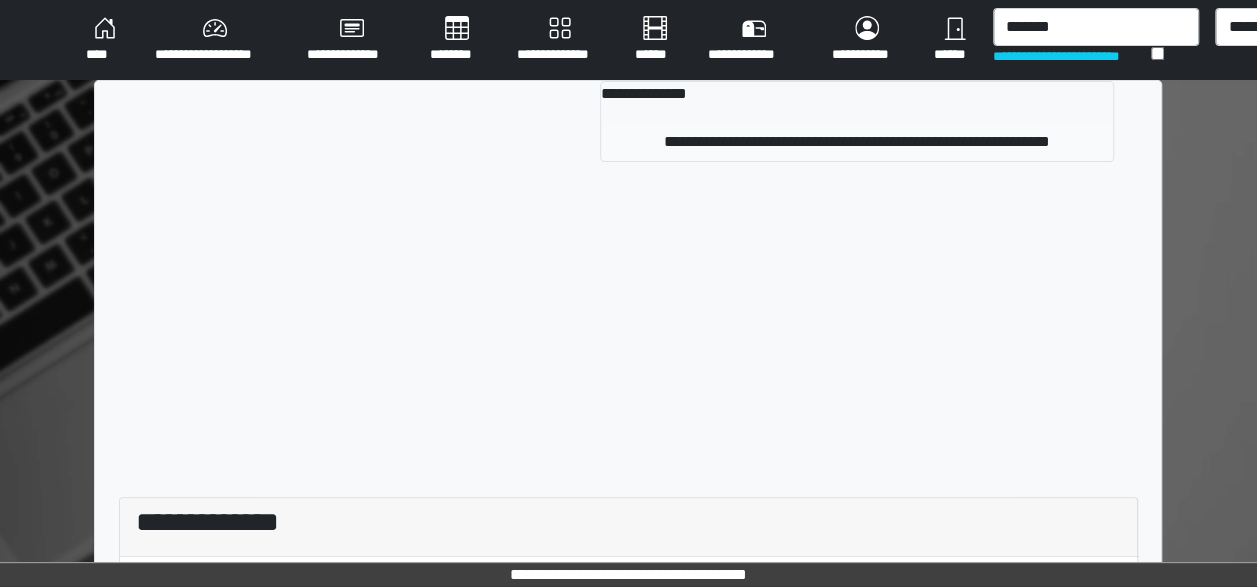 type 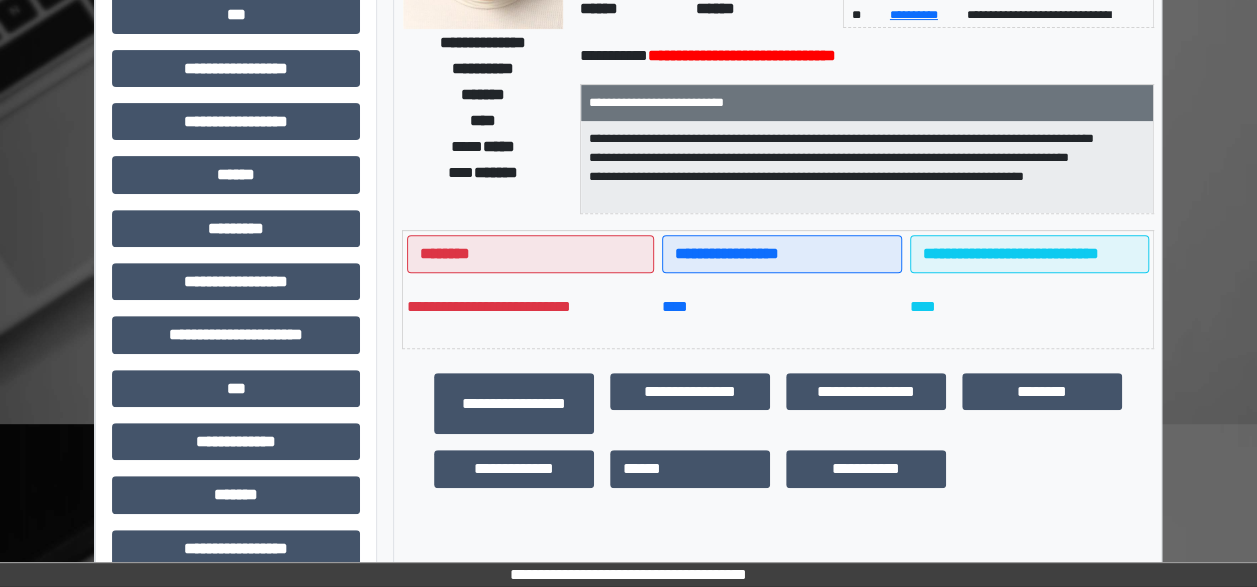 scroll, scrollTop: 279, scrollLeft: 0, axis: vertical 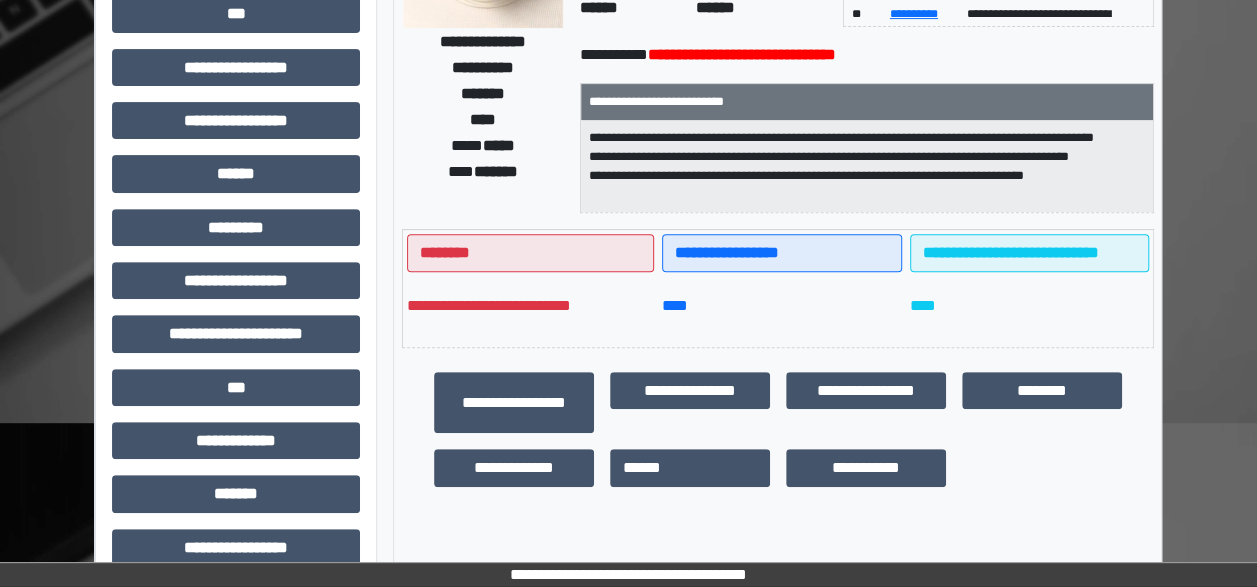 click on "**********" at bounding box center [236, 341] 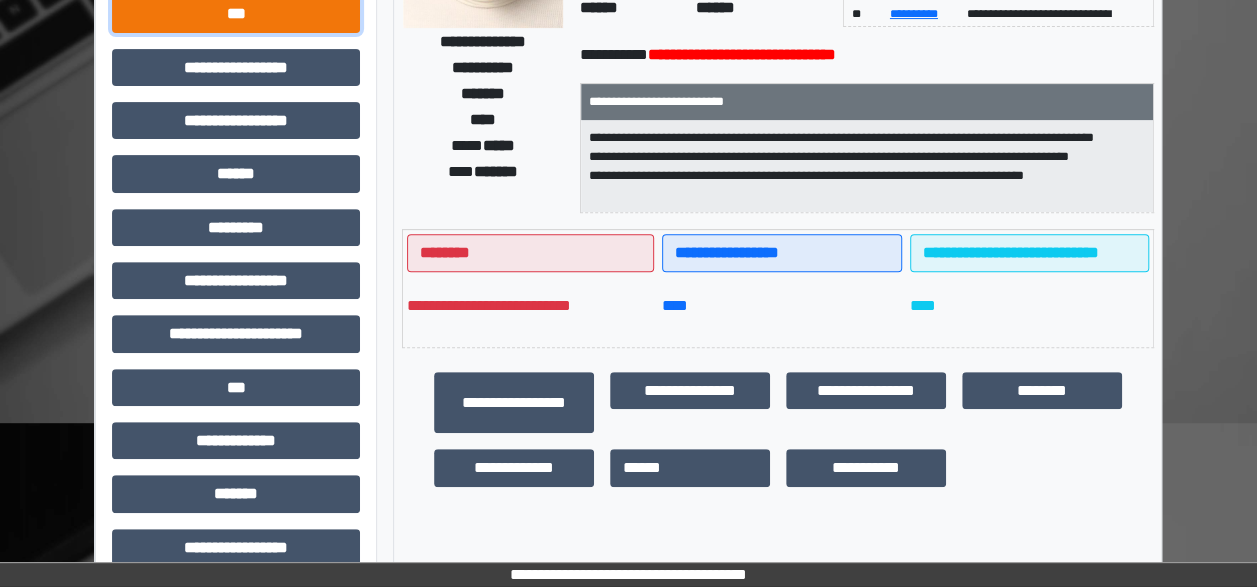 click on "***" at bounding box center (236, 13) 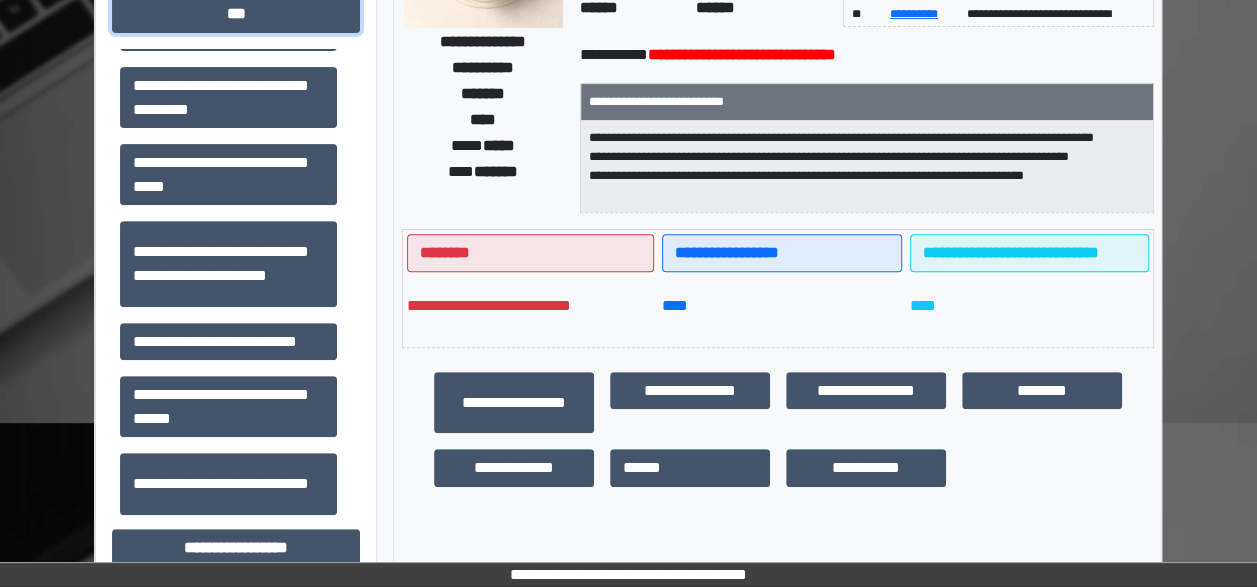 scroll, scrollTop: 441, scrollLeft: 0, axis: vertical 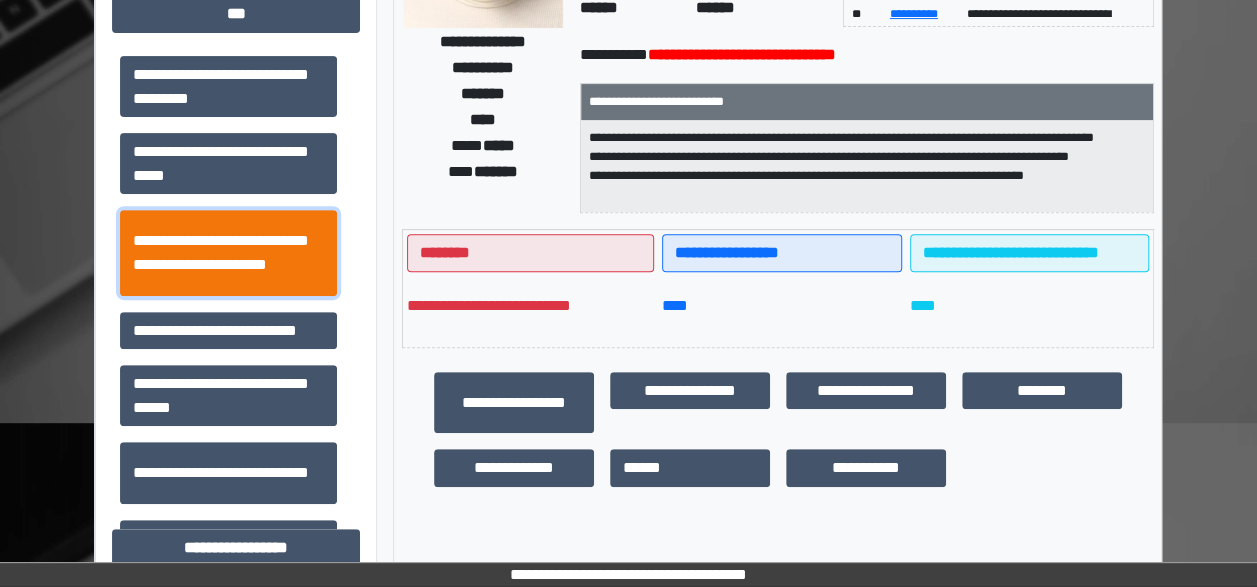 click on "**********" at bounding box center [228, 252] 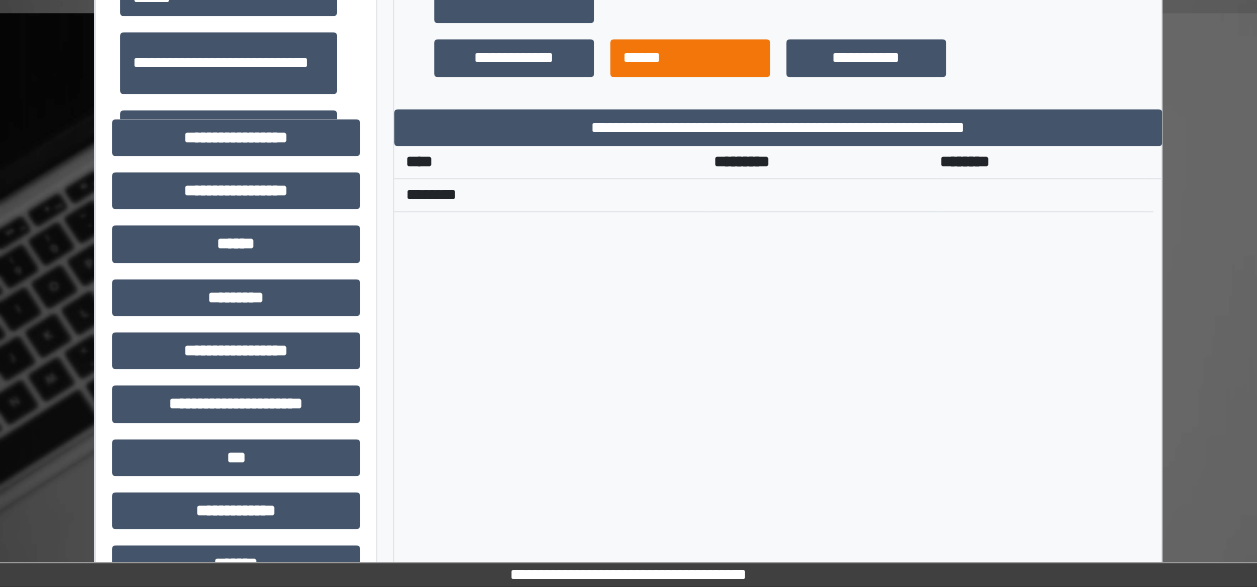 scroll, scrollTop: 686, scrollLeft: 0, axis: vertical 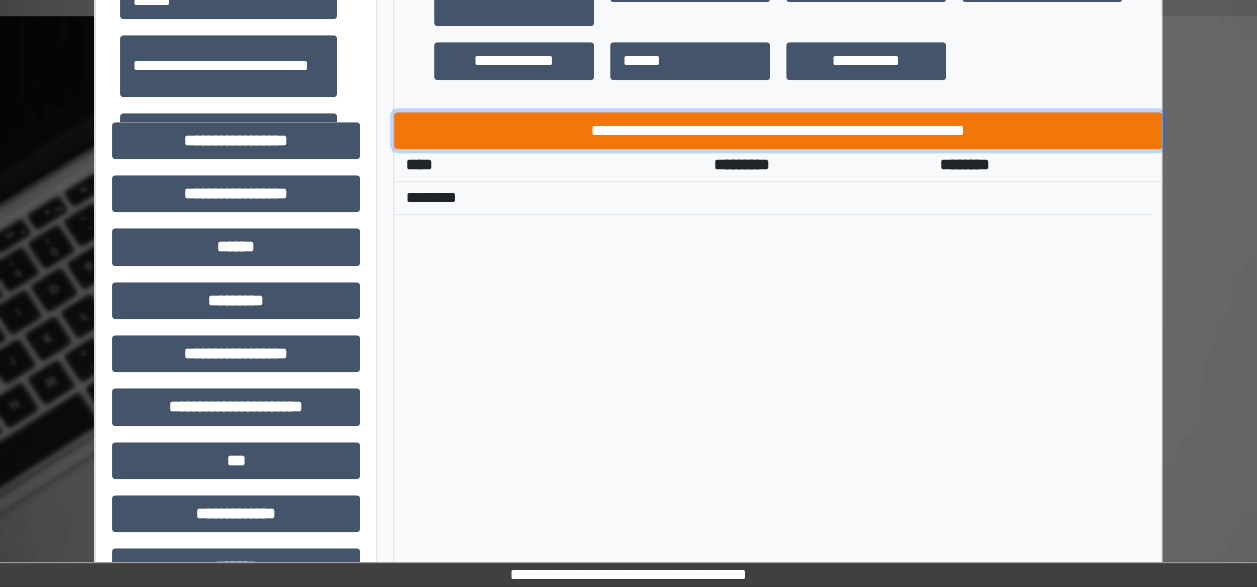 click on "**********" at bounding box center [778, 130] 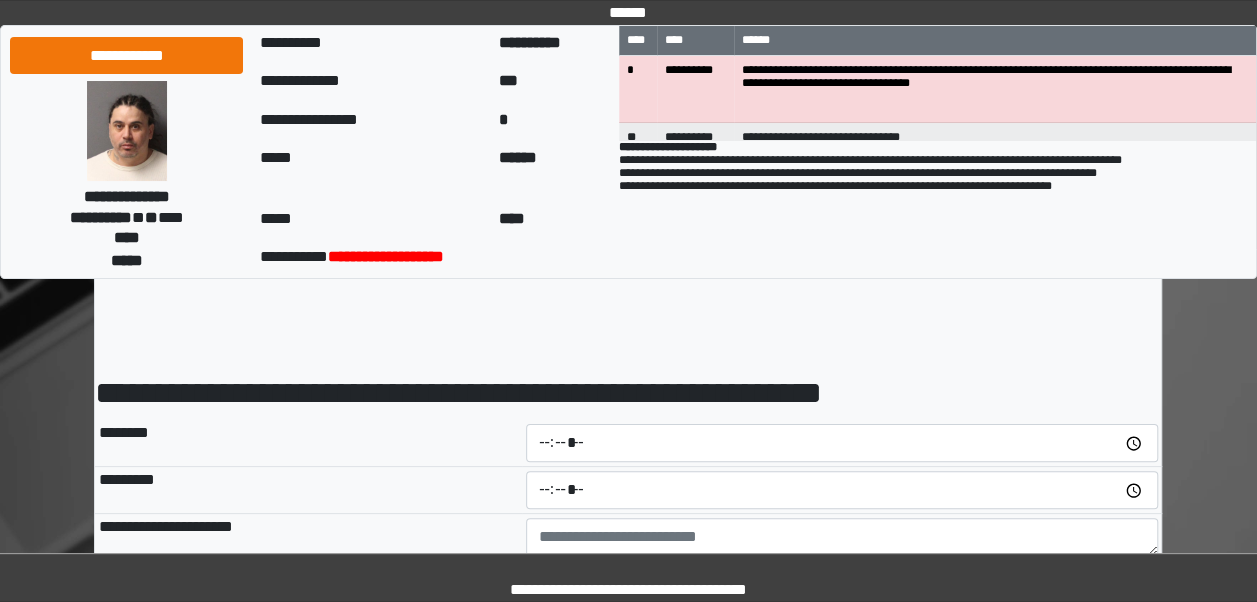 scroll, scrollTop: 18, scrollLeft: 0, axis: vertical 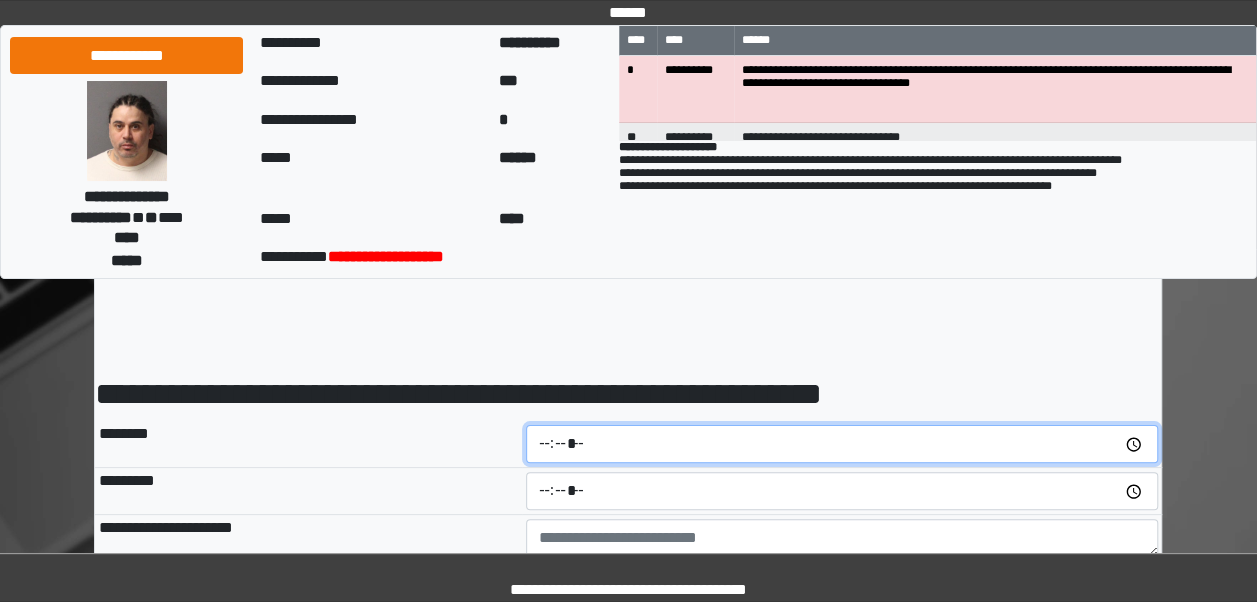 click at bounding box center [842, 444] 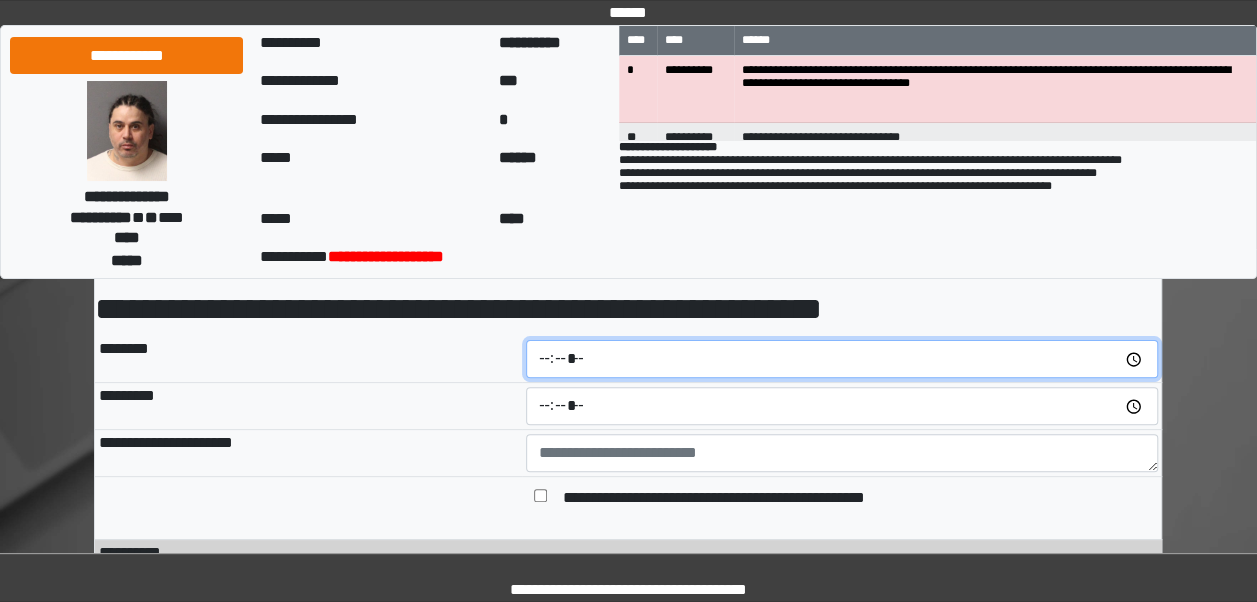 scroll, scrollTop: 104, scrollLeft: 0, axis: vertical 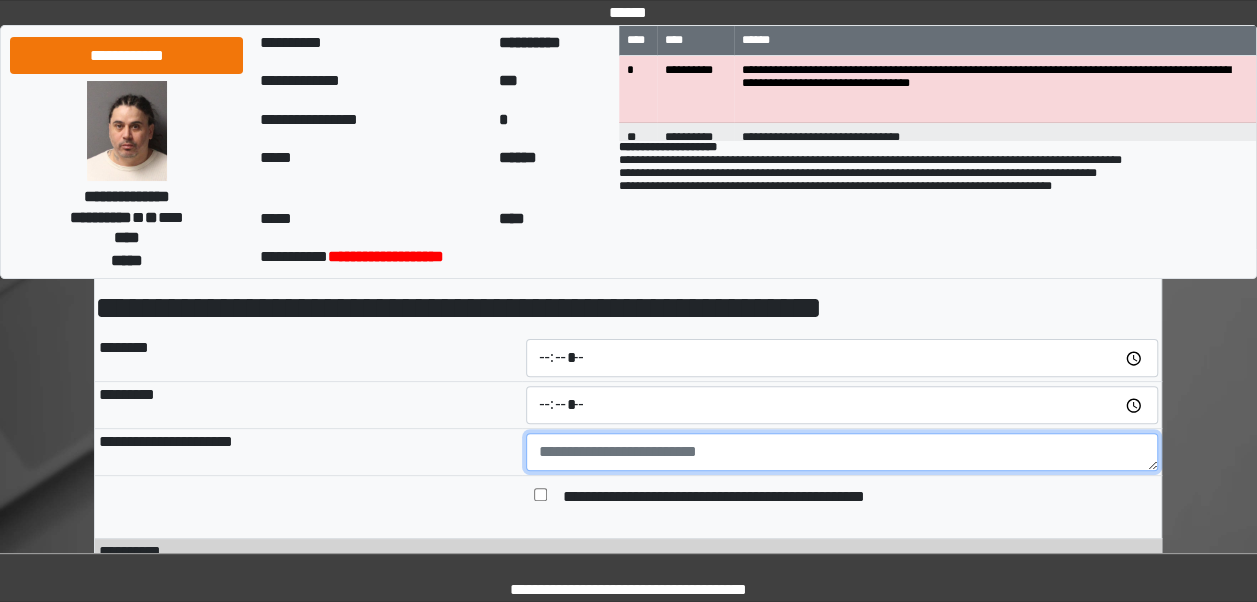click at bounding box center [842, 452] 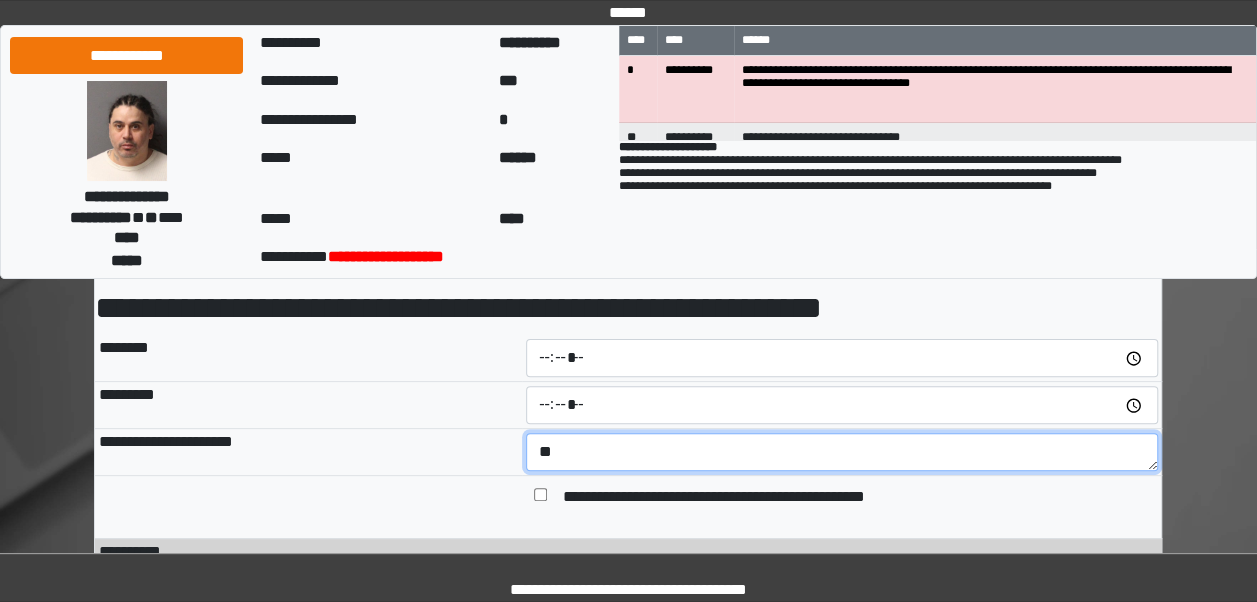 type on "*" 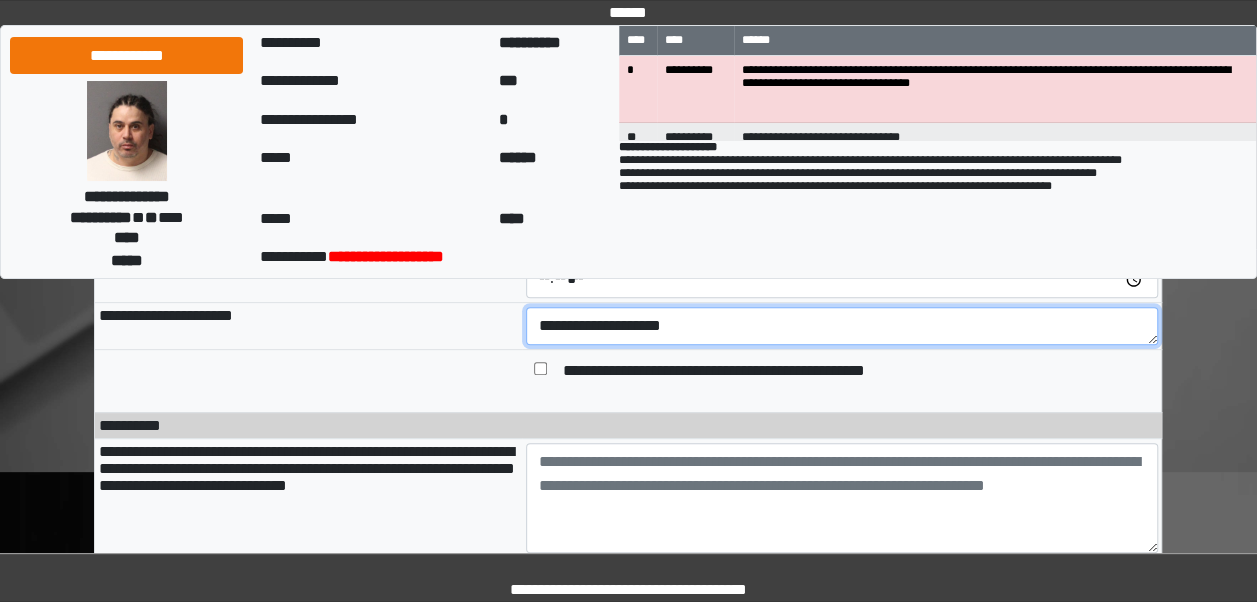 scroll, scrollTop: 234, scrollLeft: 0, axis: vertical 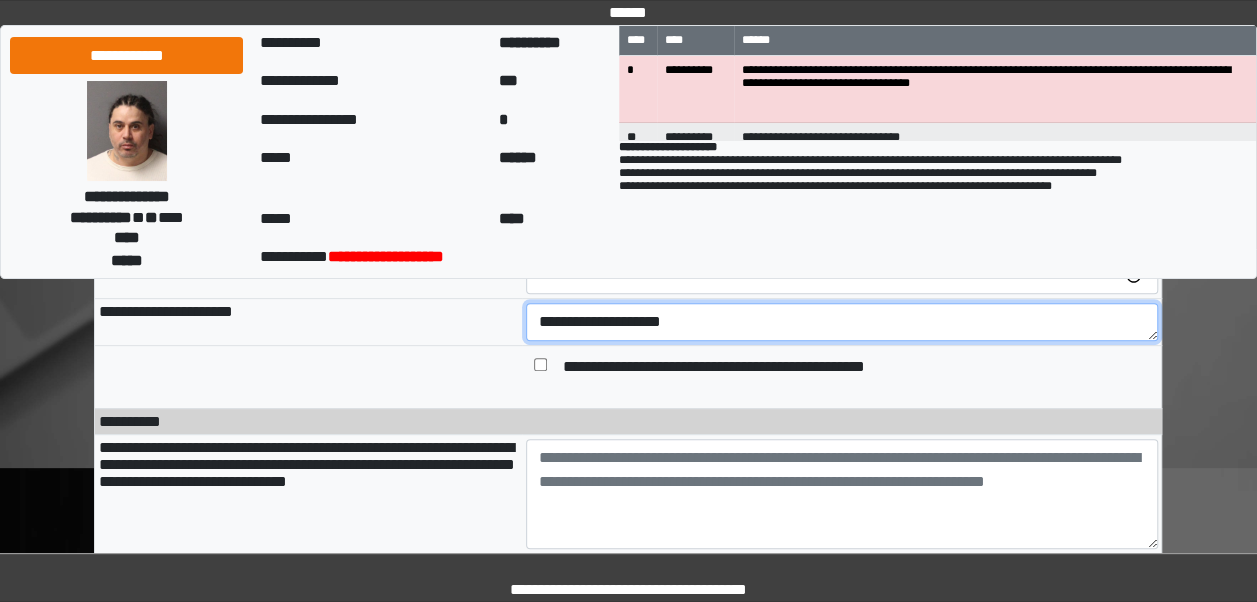 type on "**********" 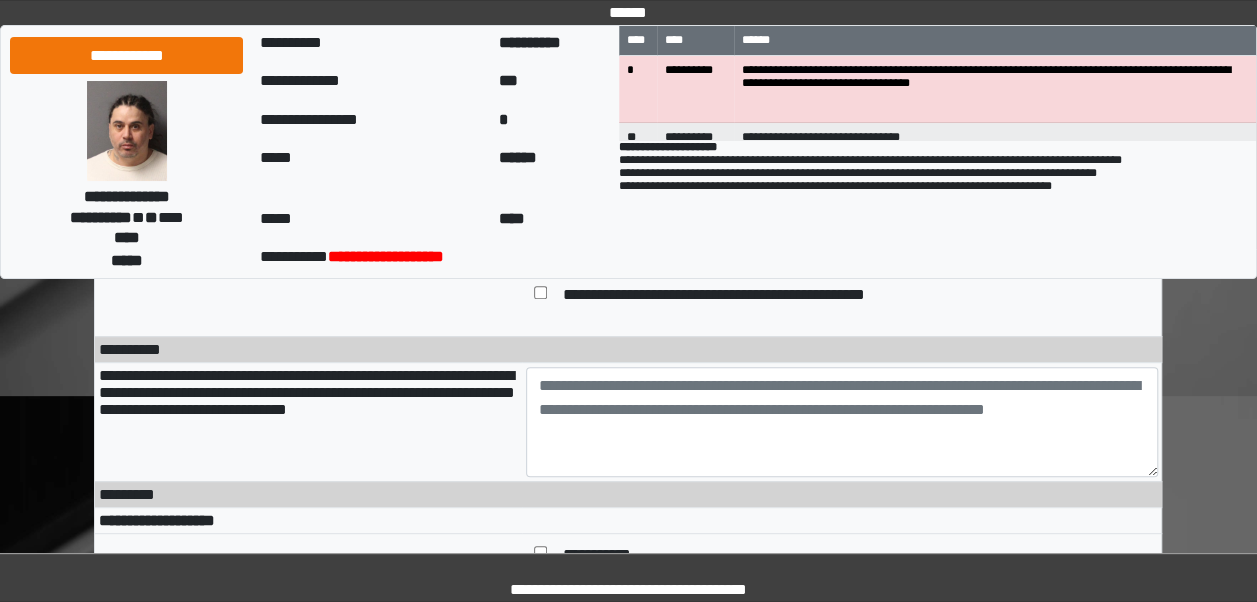 scroll, scrollTop: 308, scrollLeft: 0, axis: vertical 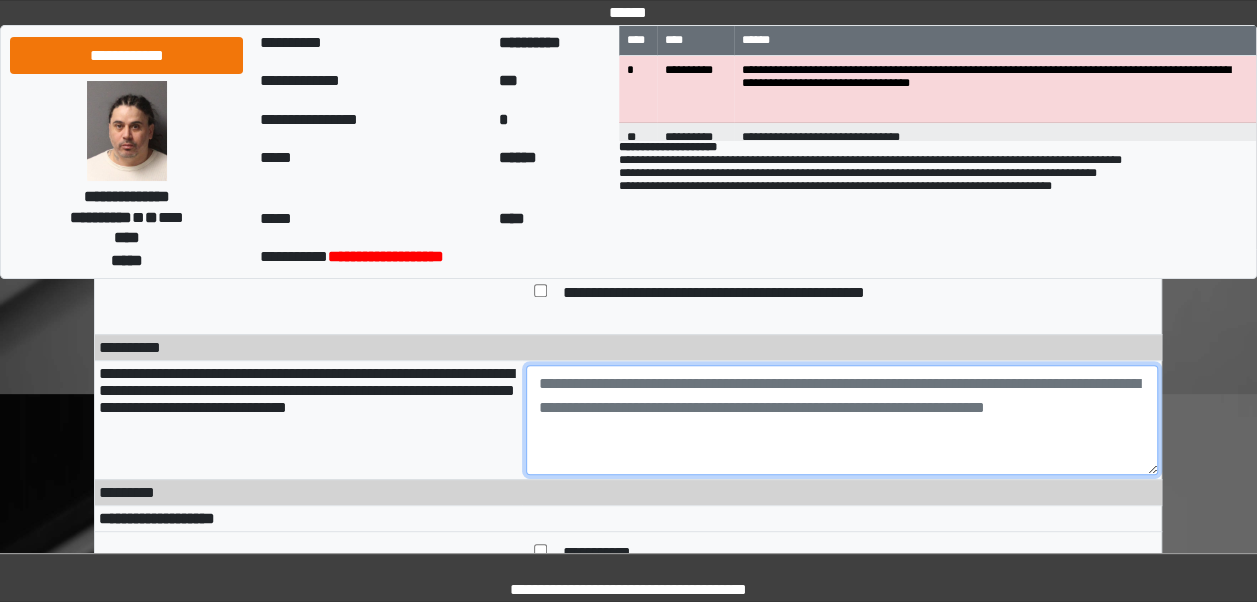 click at bounding box center [842, 420] 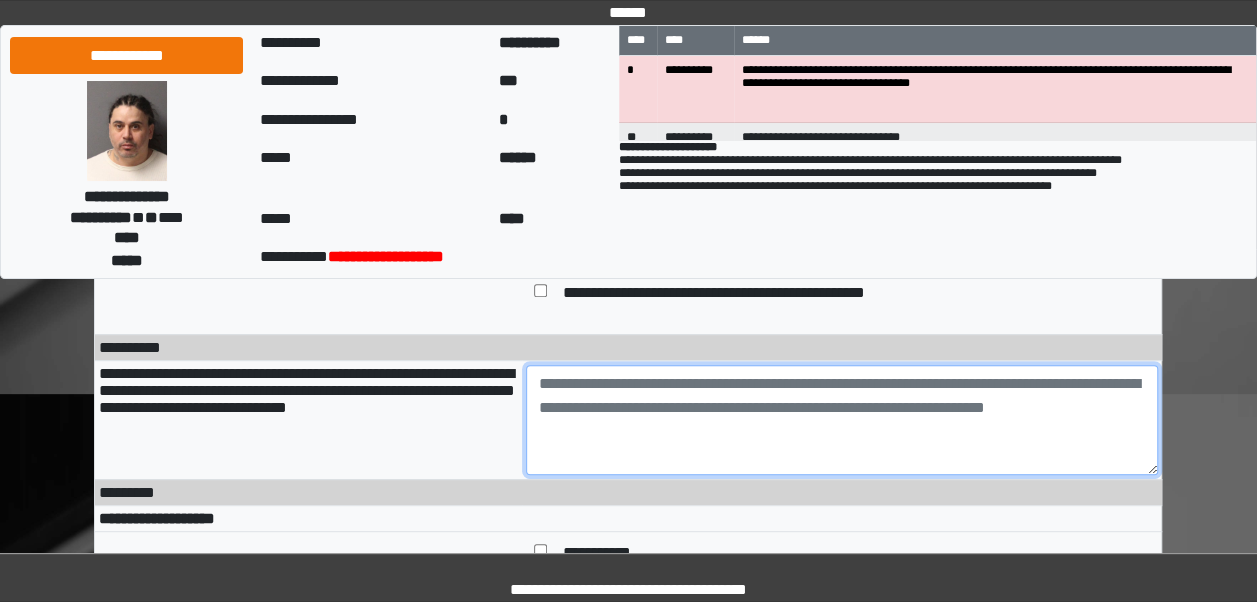 paste on "**********" 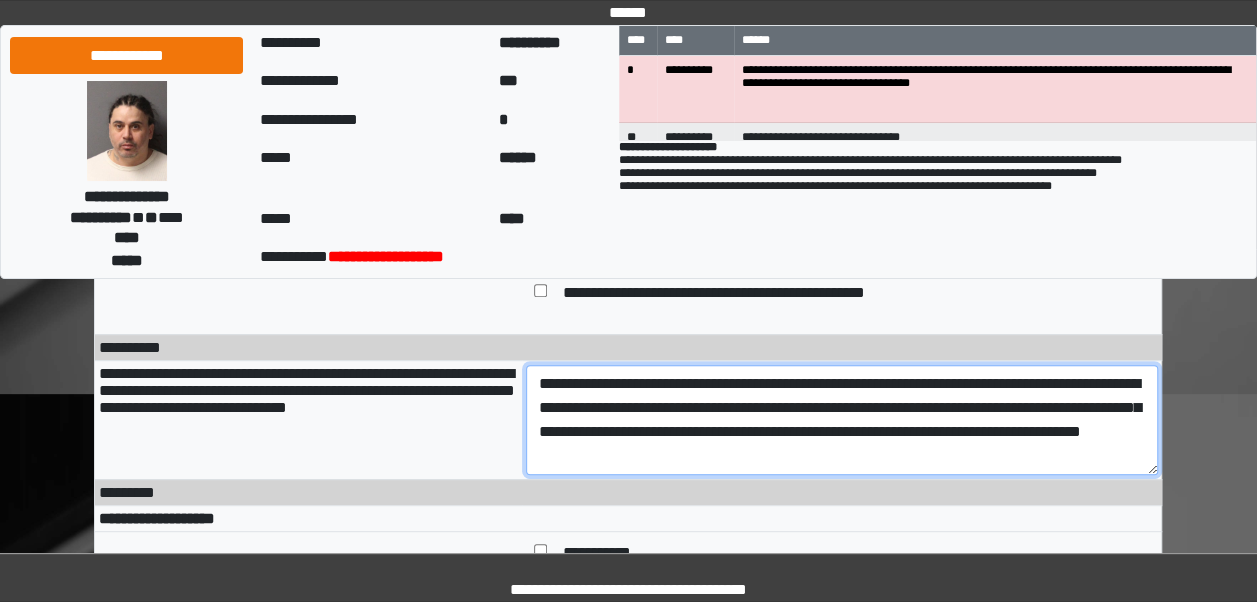 drag, startPoint x: 865, startPoint y: 391, endPoint x: 770, endPoint y: 392, distance: 95.005264 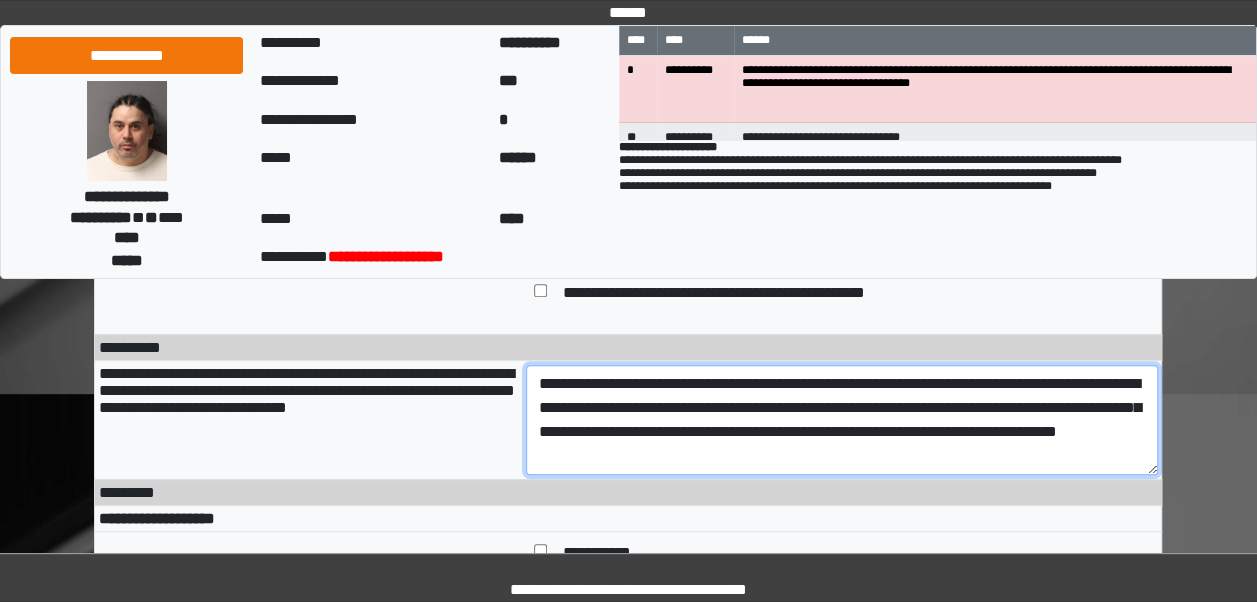 drag, startPoint x: 868, startPoint y: 461, endPoint x: 658, endPoint y: 428, distance: 212.57704 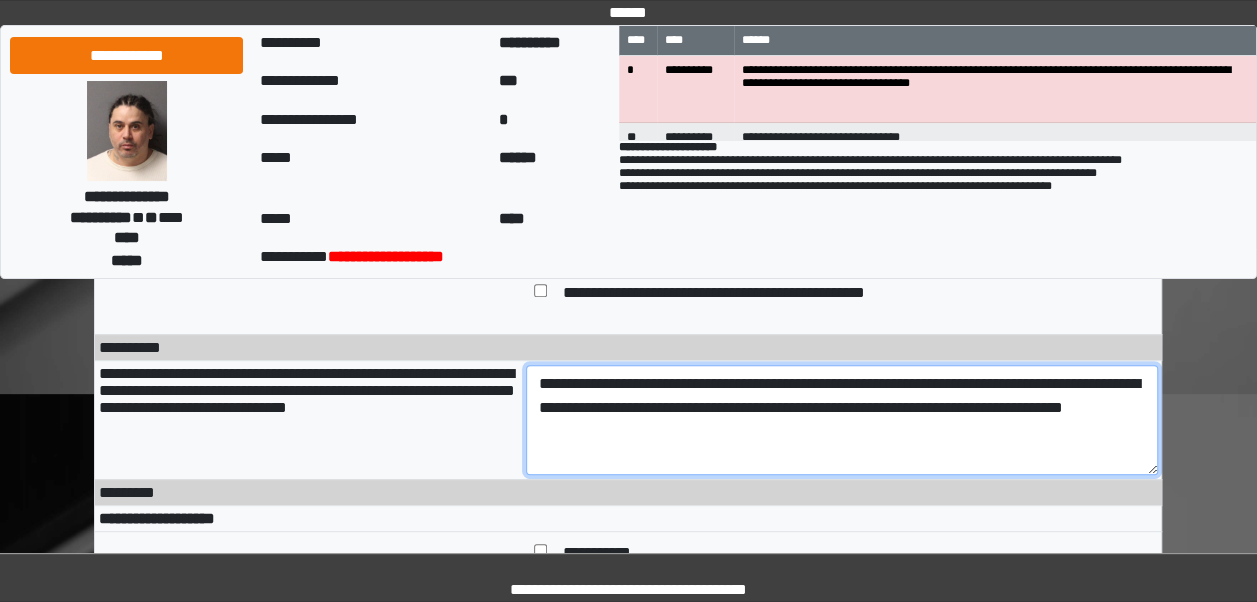 paste on "**********" 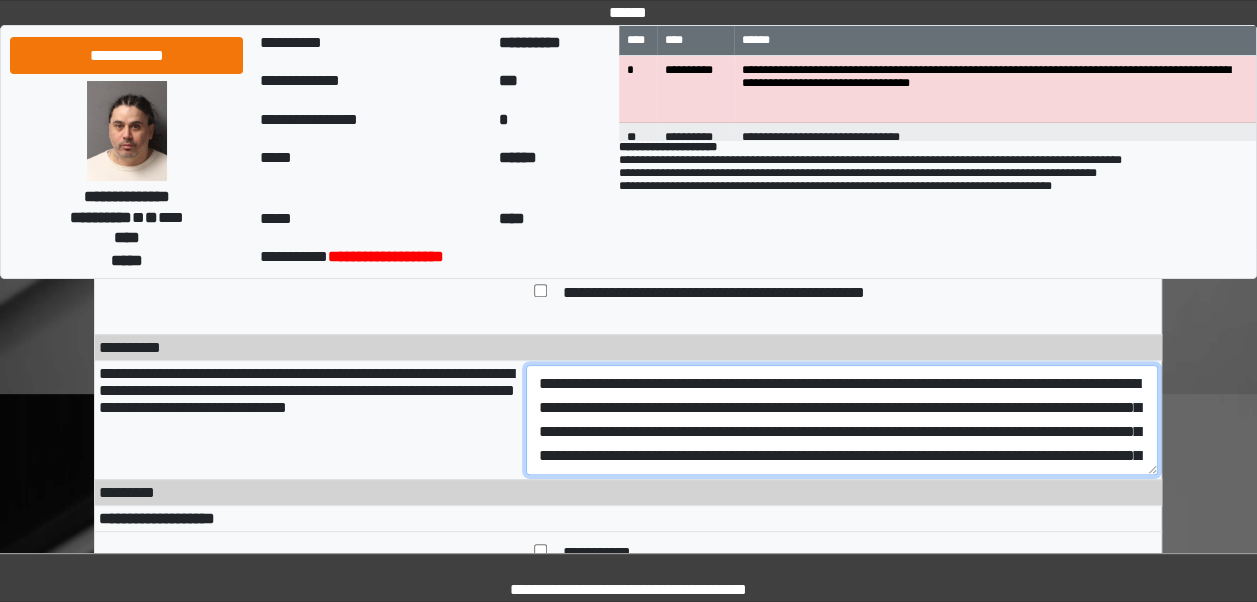scroll, scrollTop: 64, scrollLeft: 0, axis: vertical 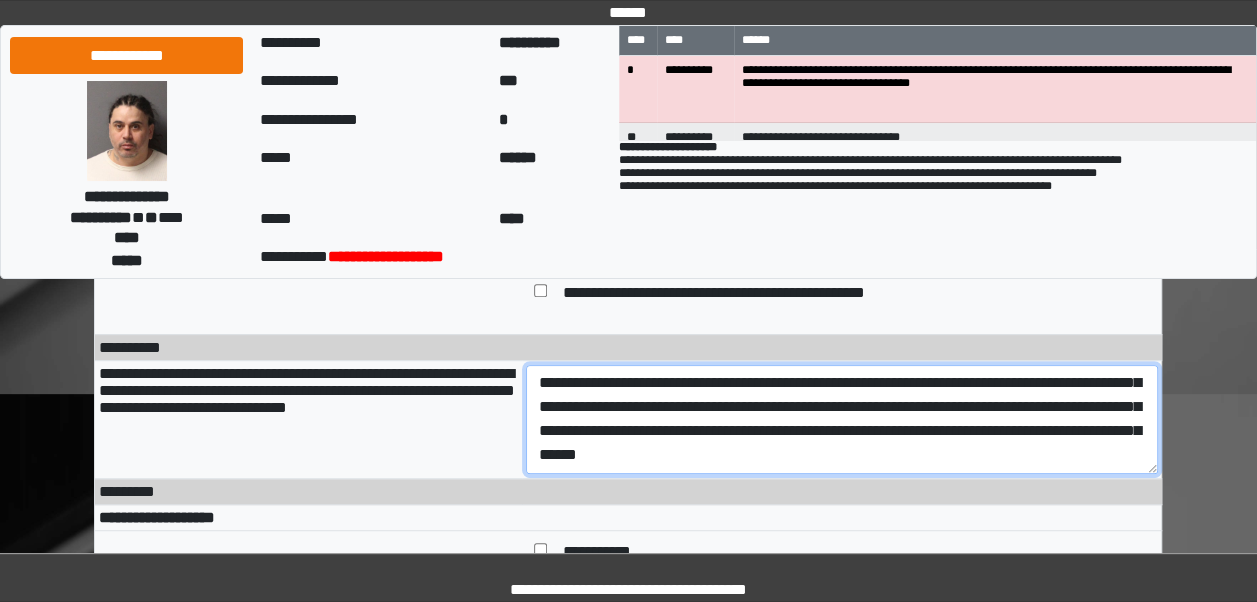 click on "**********" at bounding box center [842, 419] 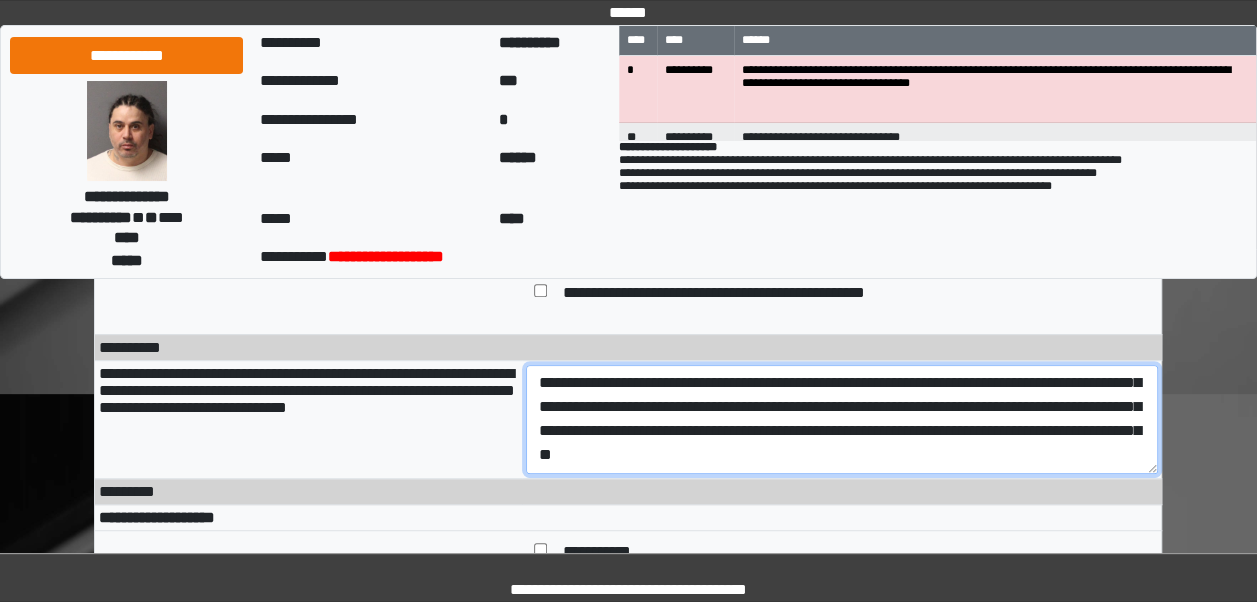 scroll, scrollTop: 72, scrollLeft: 0, axis: vertical 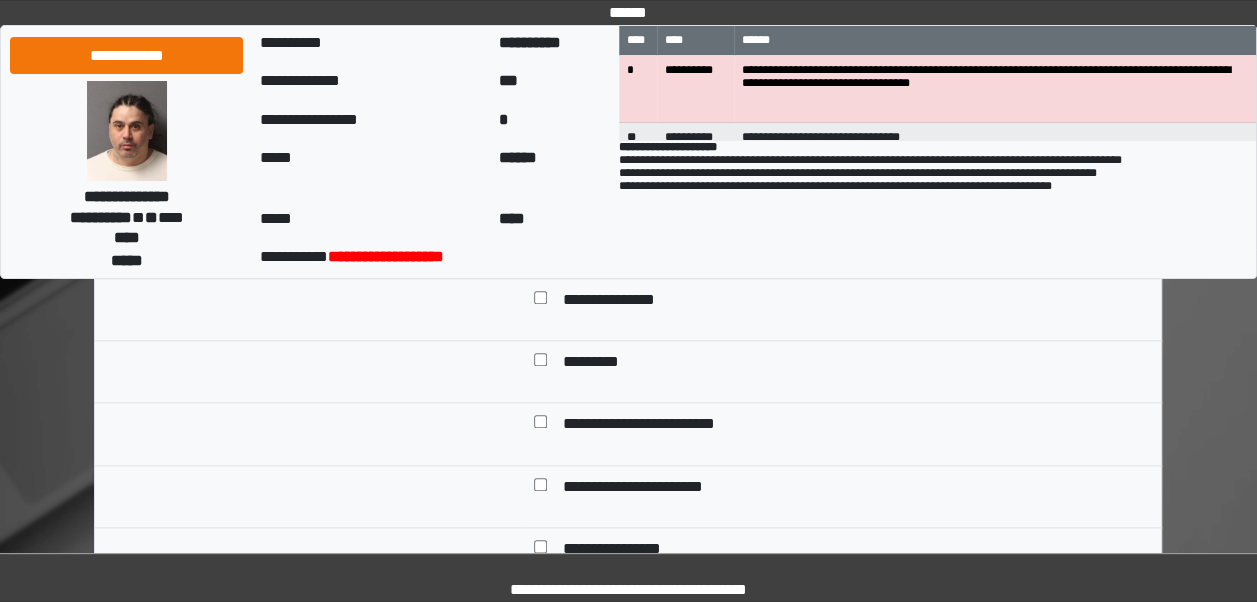 click at bounding box center (540, 363) 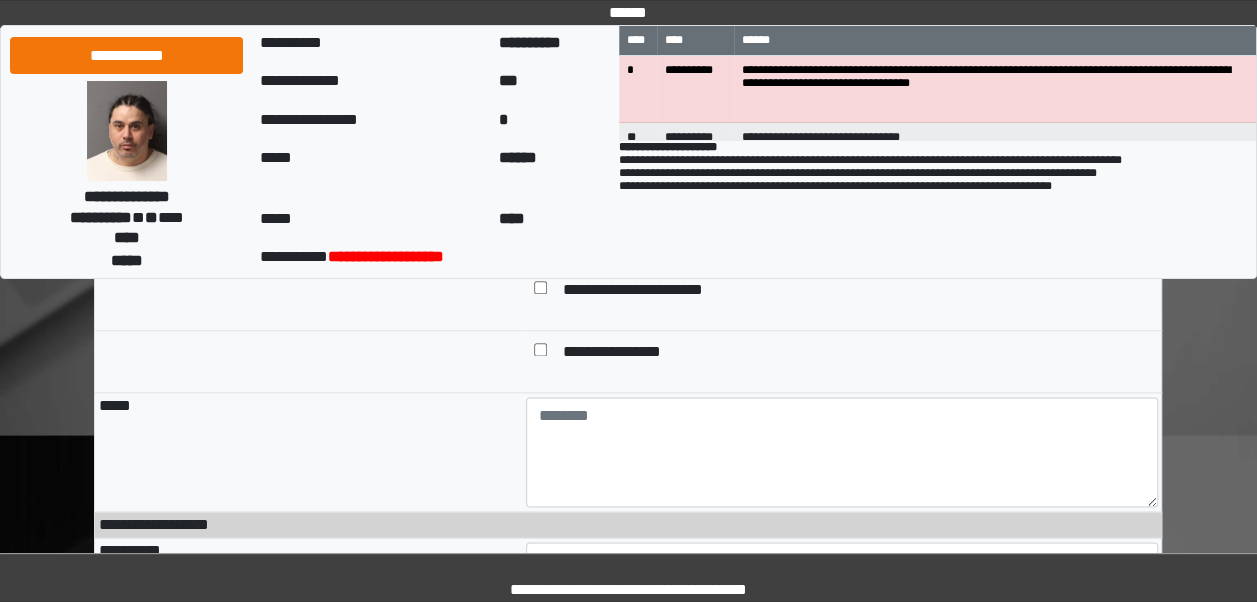 scroll, scrollTop: 1071, scrollLeft: 0, axis: vertical 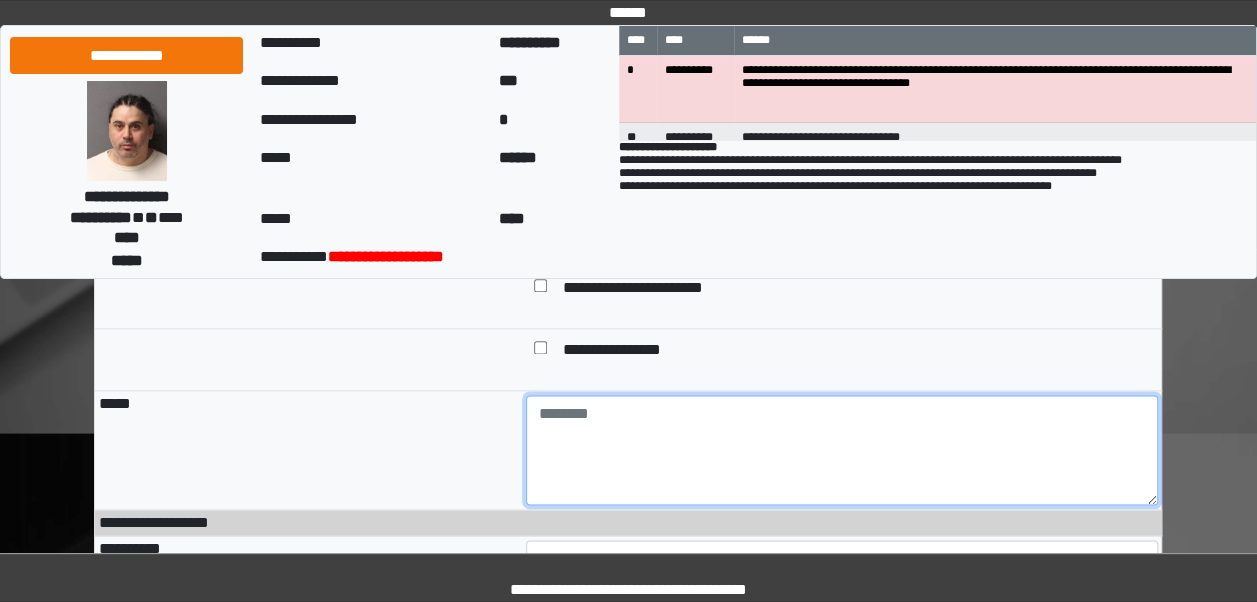 click at bounding box center [842, 450] 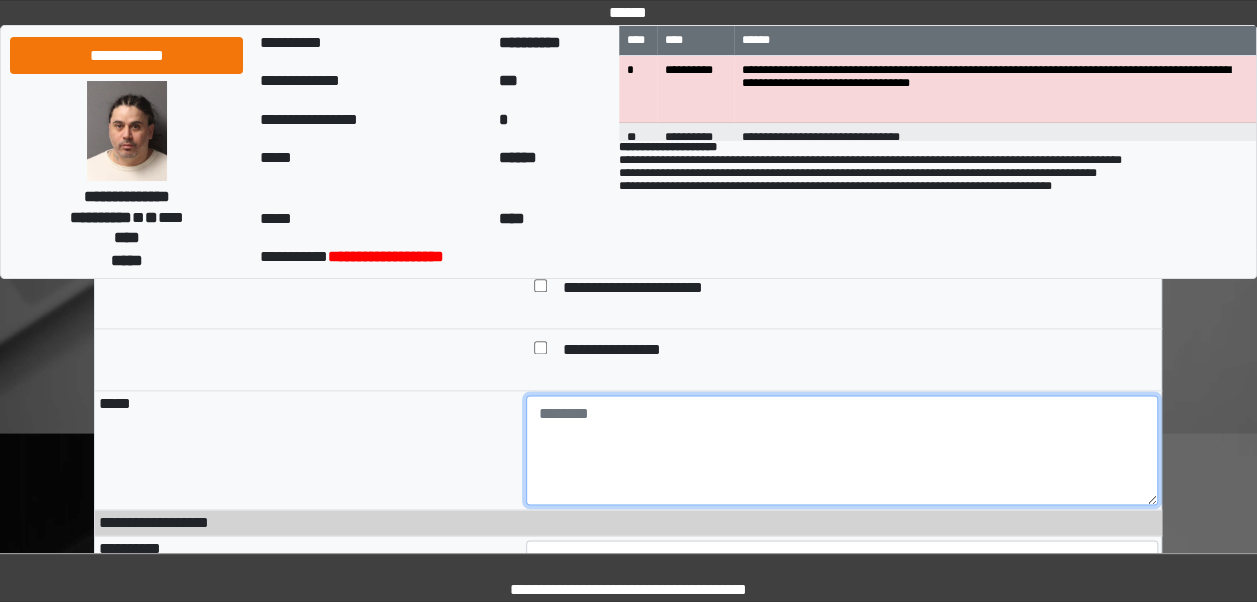 paste on "**********" 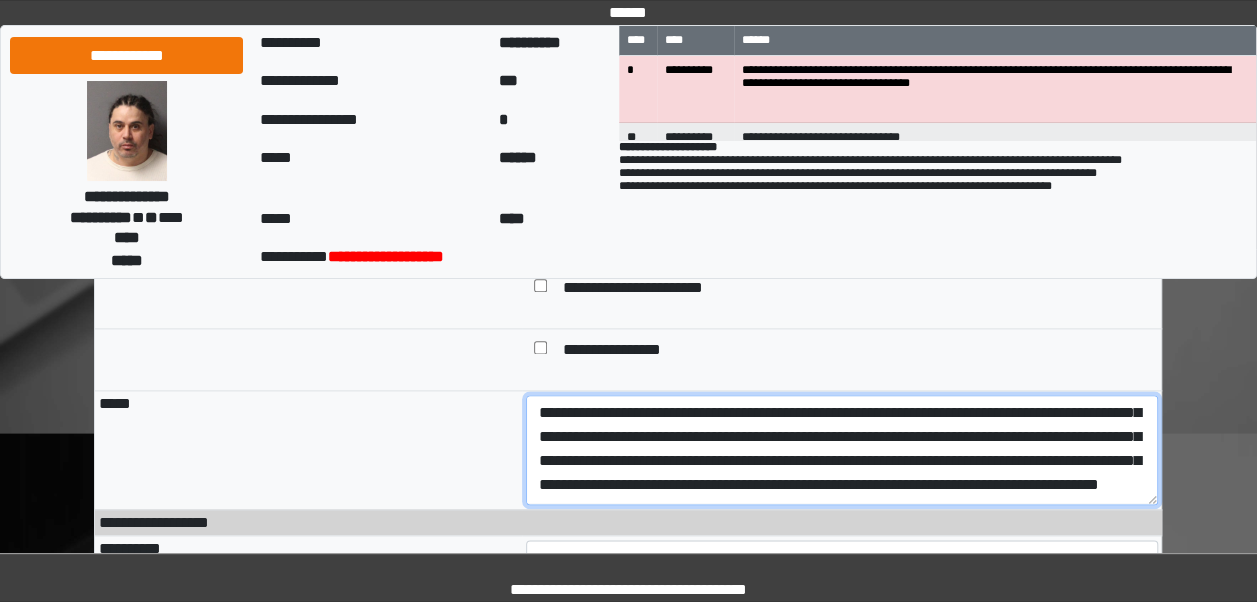 scroll, scrollTop: 0, scrollLeft: 0, axis: both 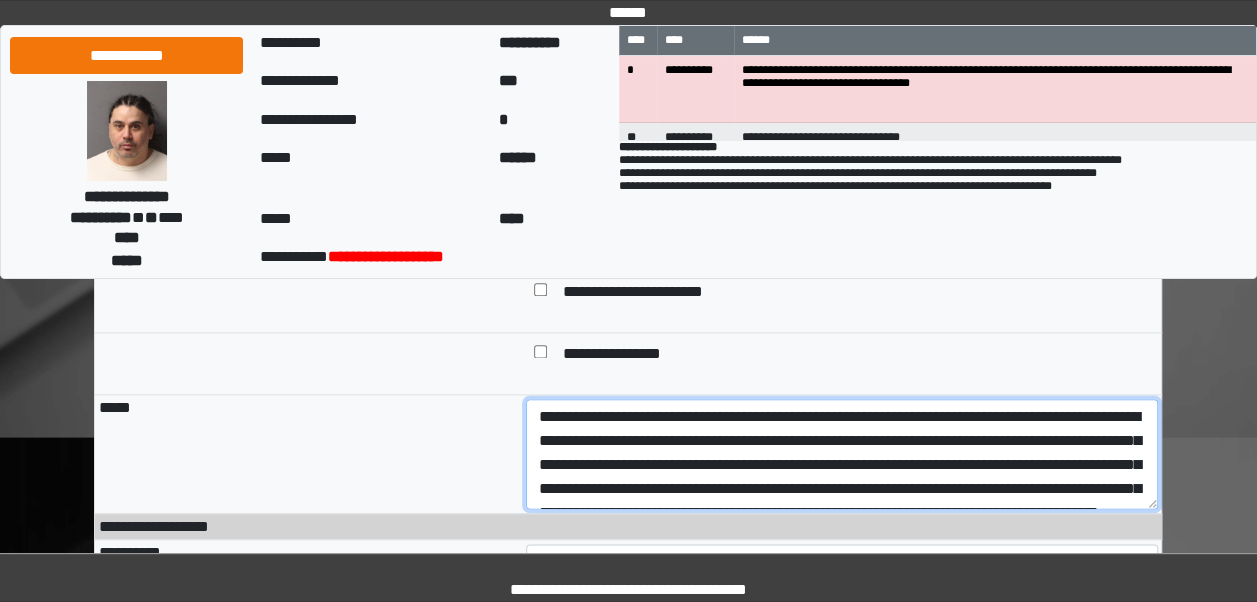 type on "**********" 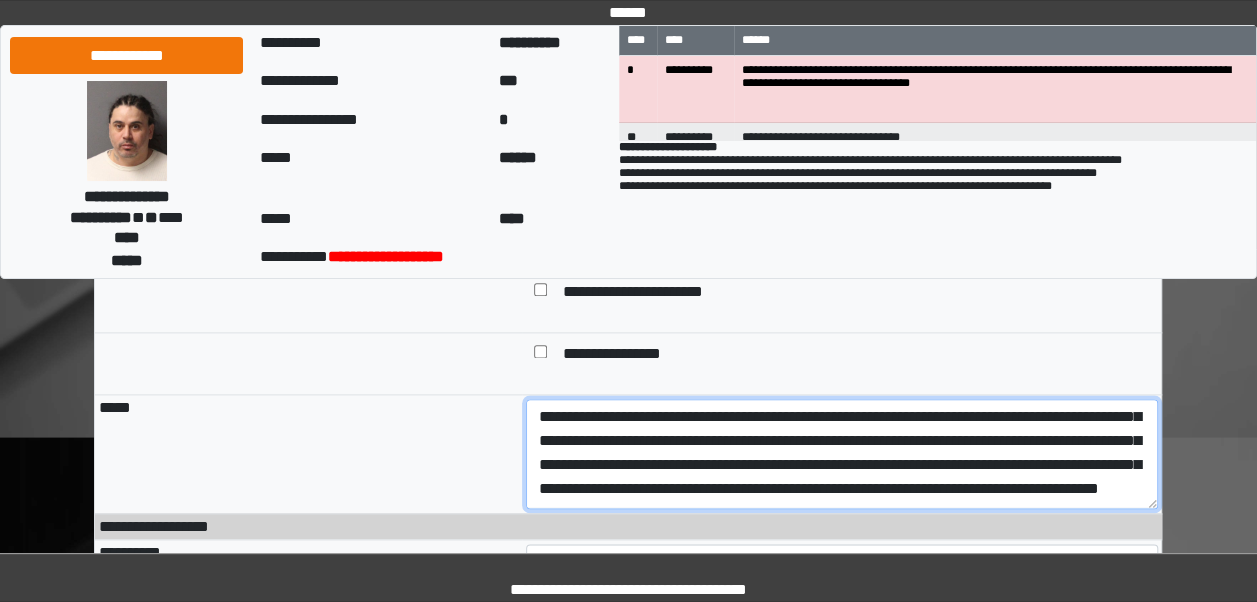 scroll, scrollTop: 40, scrollLeft: 0, axis: vertical 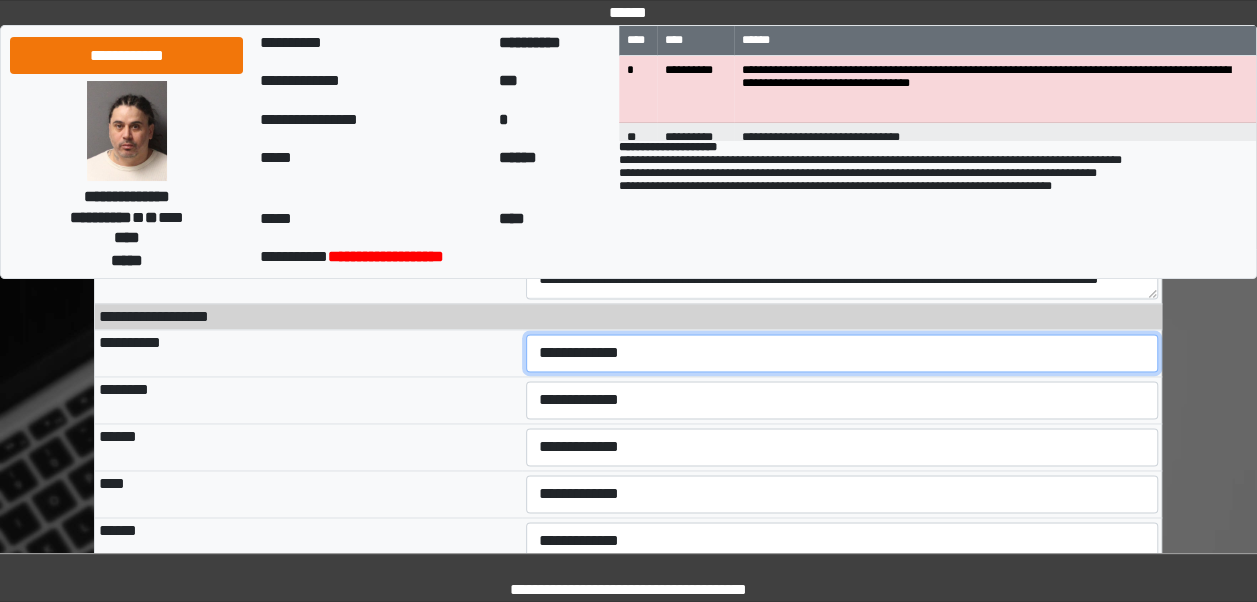 click on "**********" at bounding box center (842, 353) 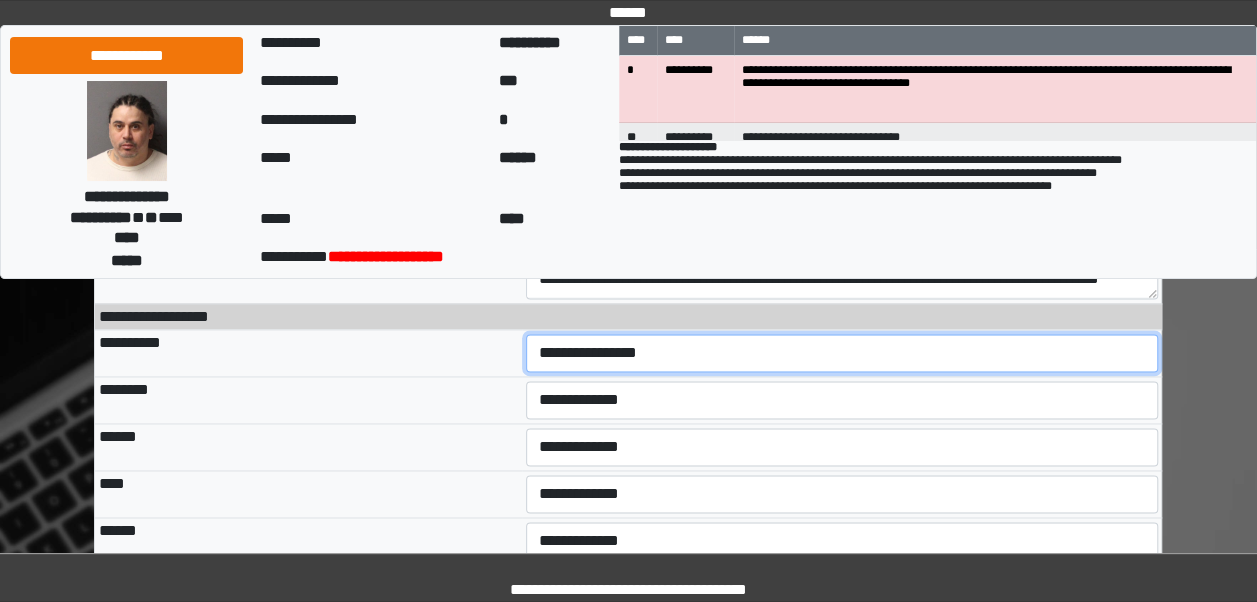 click on "**********" at bounding box center [842, 353] 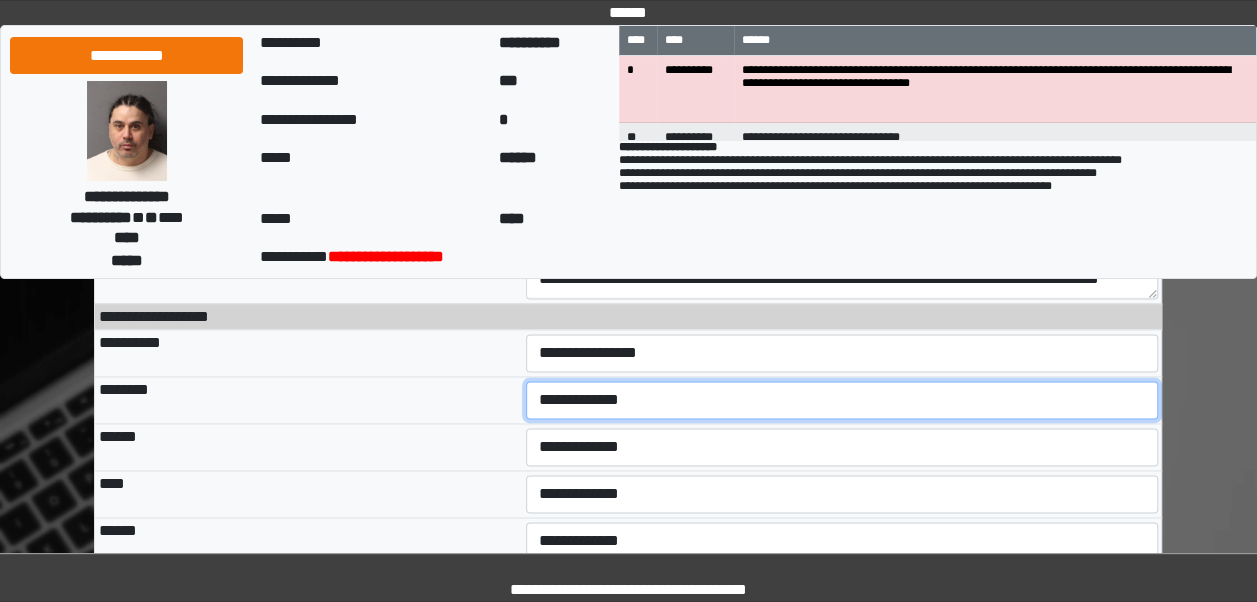 click on "**********" at bounding box center (842, 400) 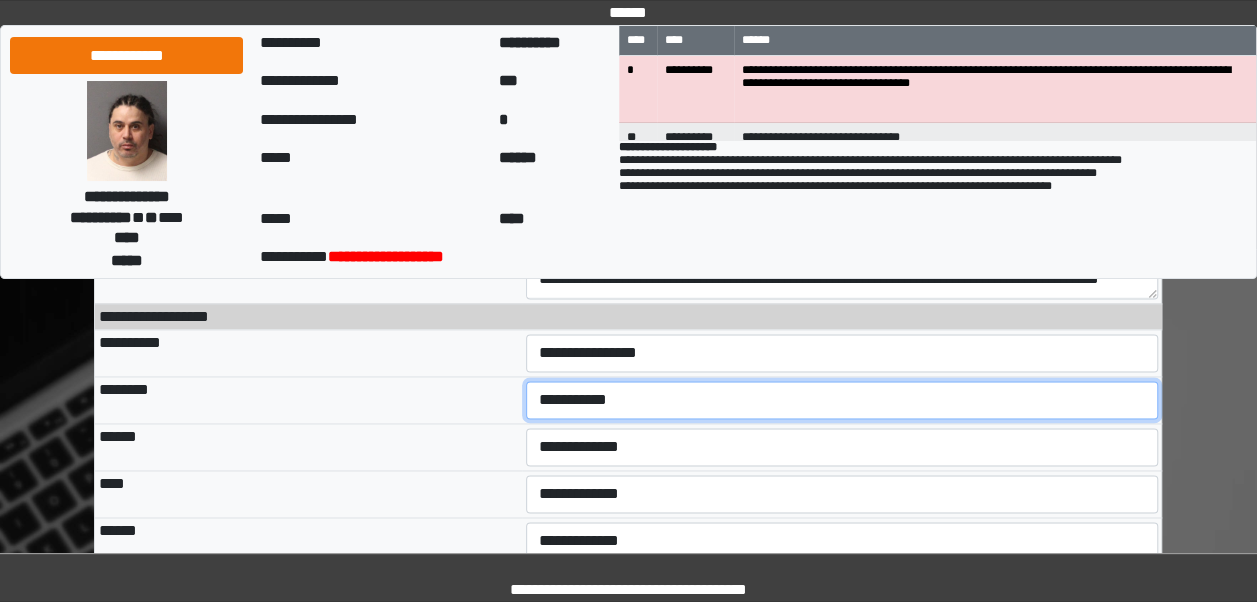 click on "**********" at bounding box center (842, 400) 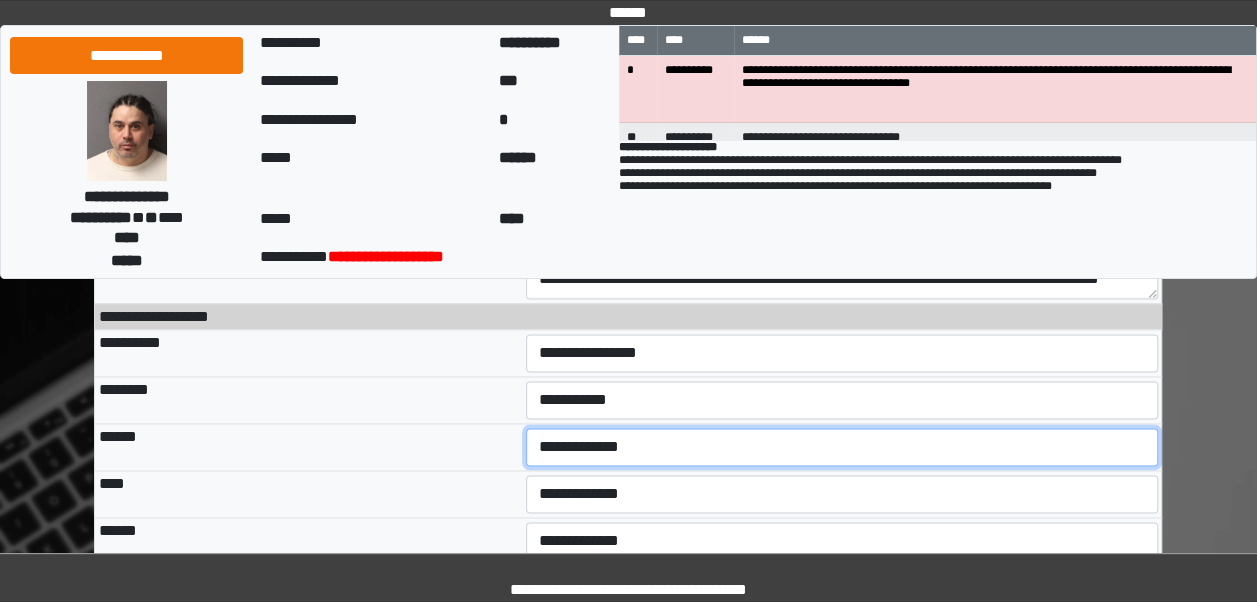 click on "**********" at bounding box center [842, 447] 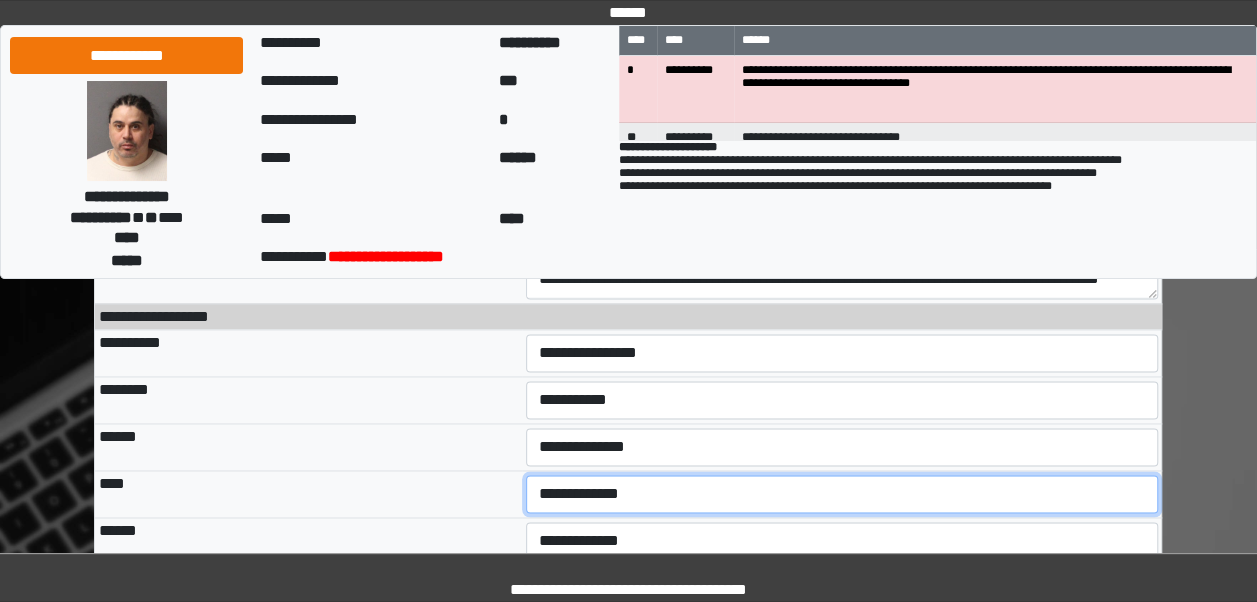 click on "**********" at bounding box center [842, 494] 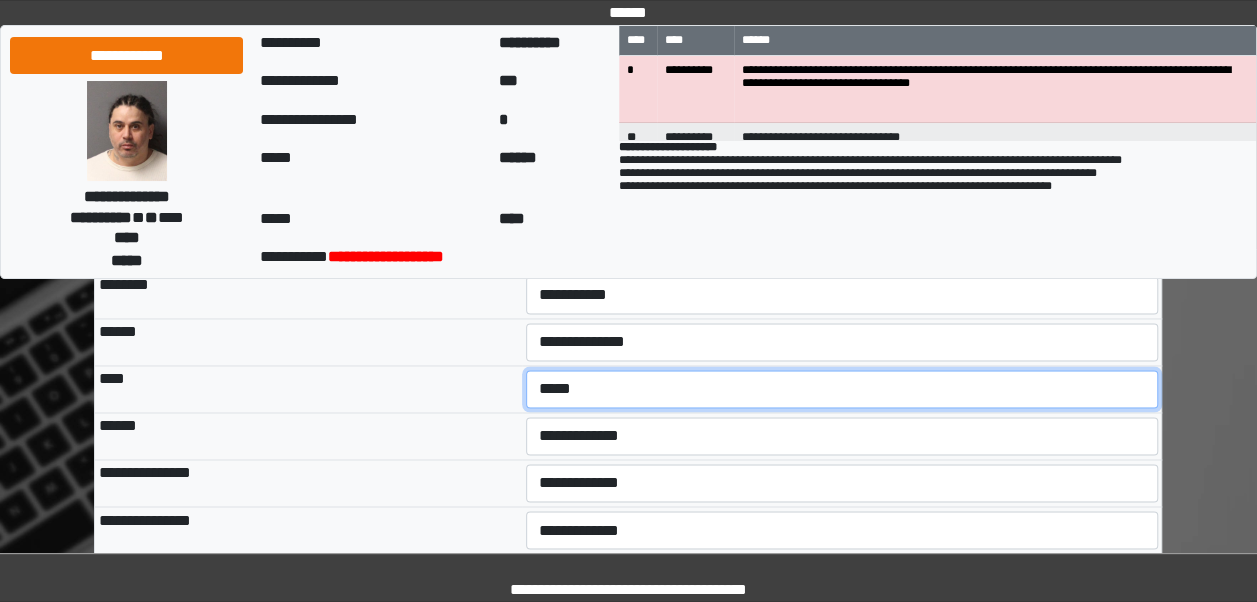 scroll, scrollTop: 1384, scrollLeft: 0, axis: vertical 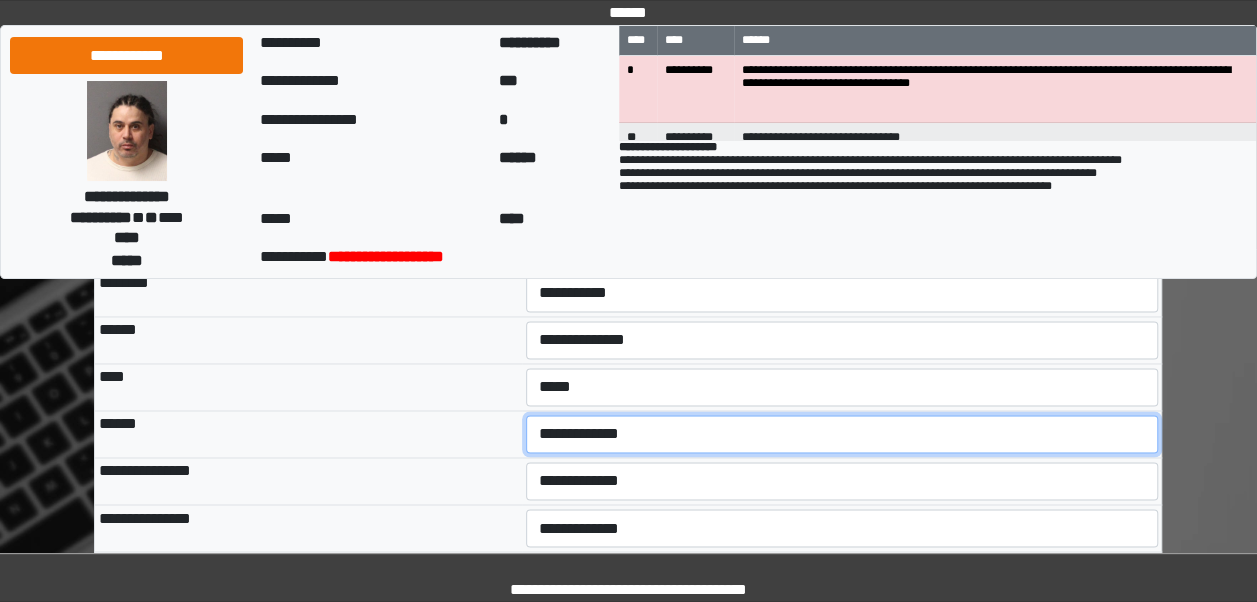click on "**********" at bounding box center [842, 434] 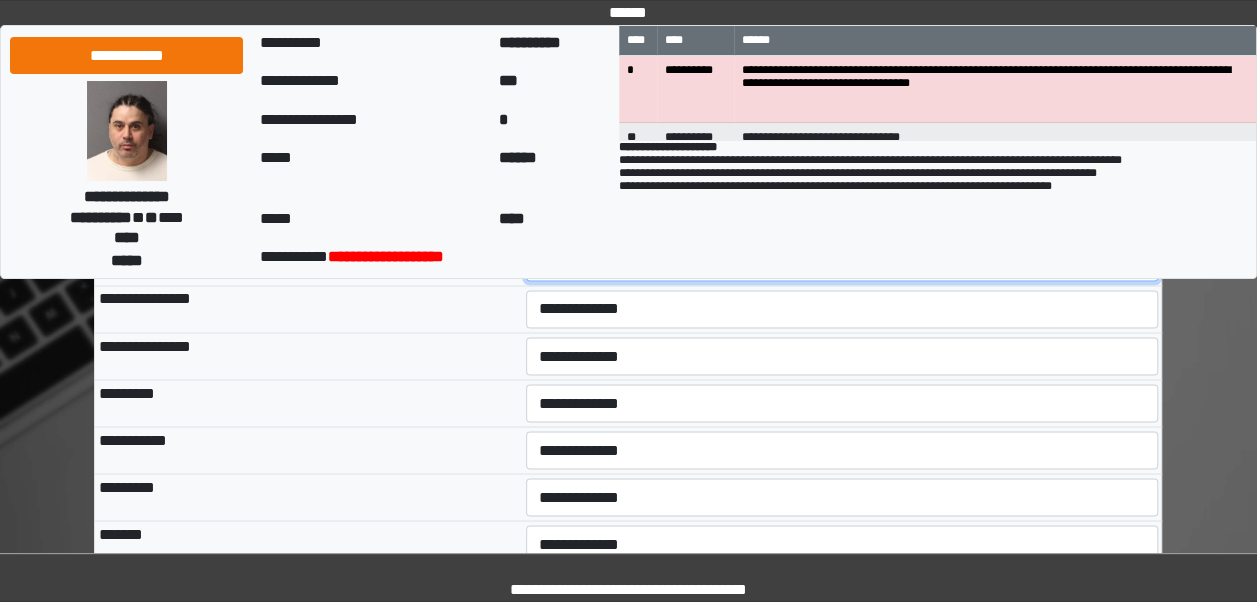 scroll, scrollTop: 1557, scrollLeft: 0, axis: vertical 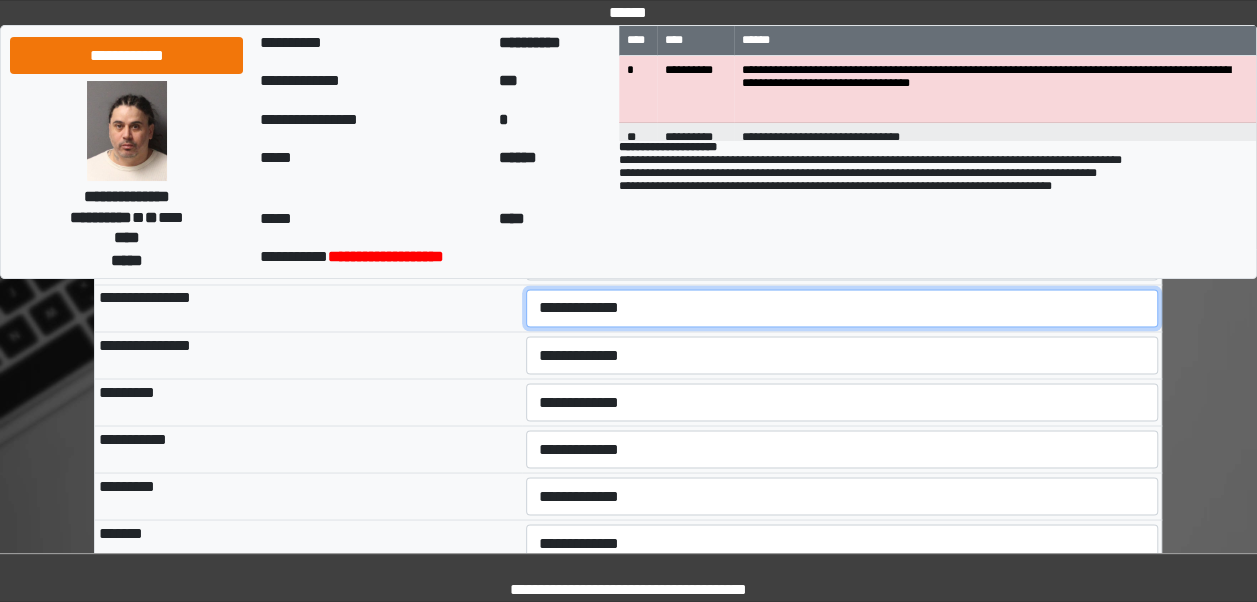 click on "**********" at bounding box center [842, 308] 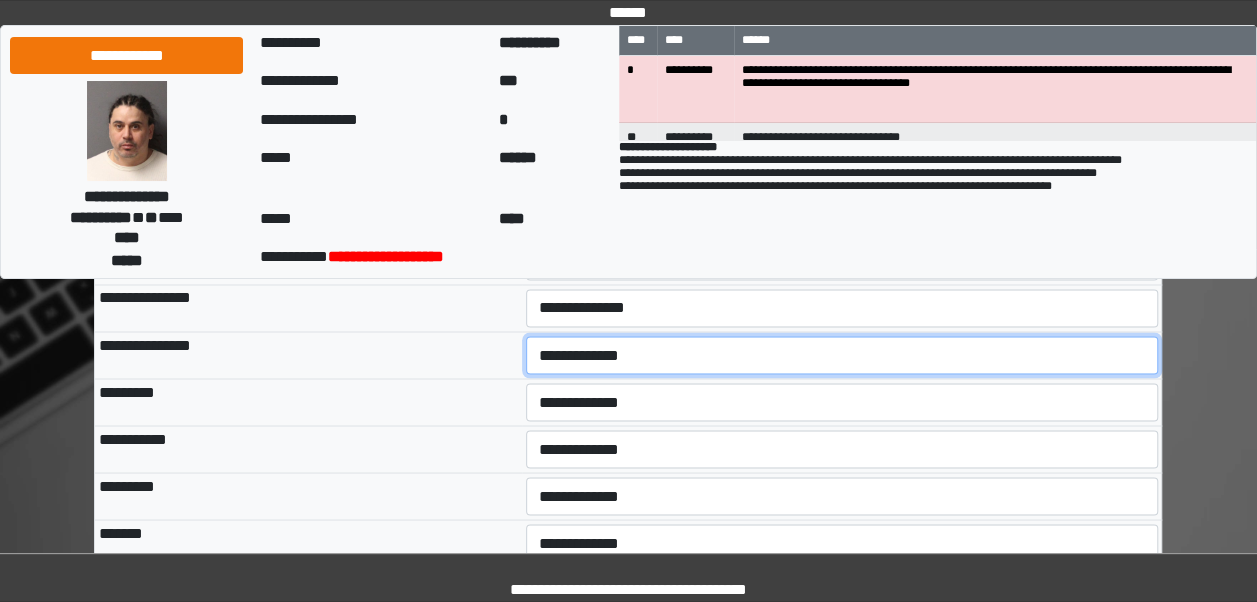 click on "**********" at bounding box center (842, 355) 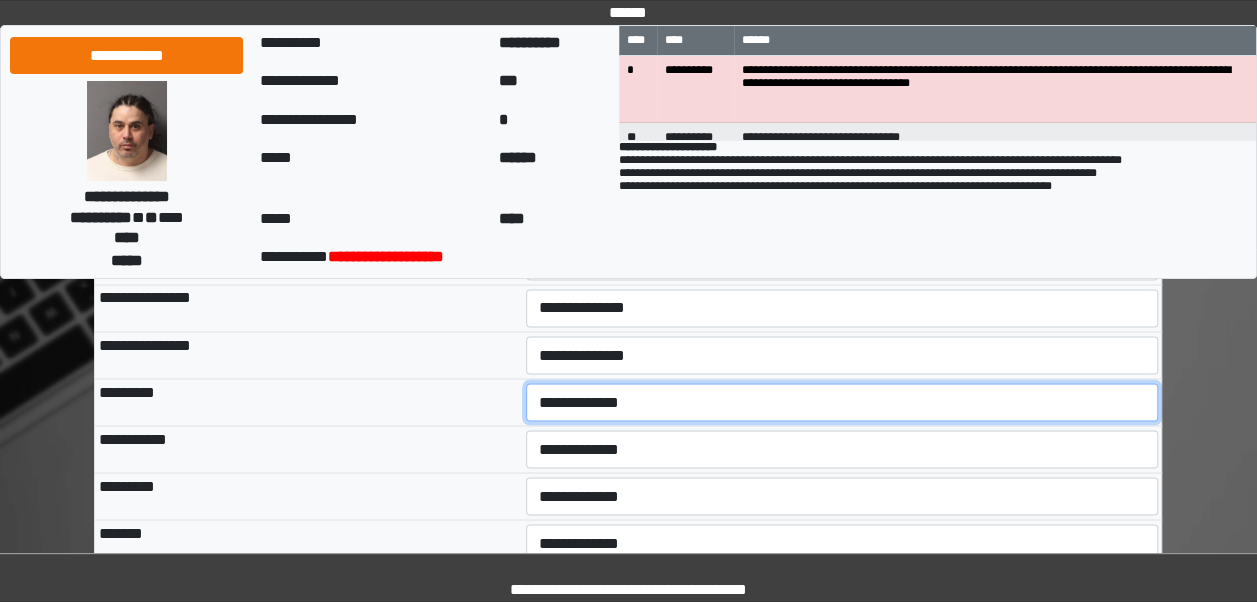 click on "**********" at bounding box center (842, 402) 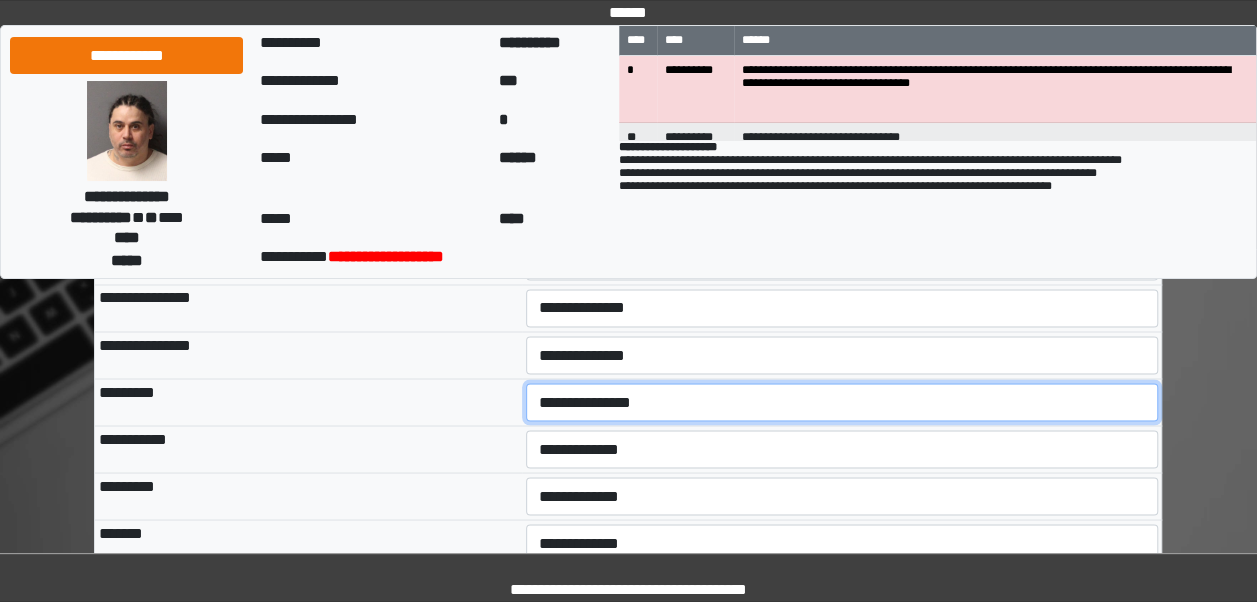 click on "**********" at bounding box center [842, 402] 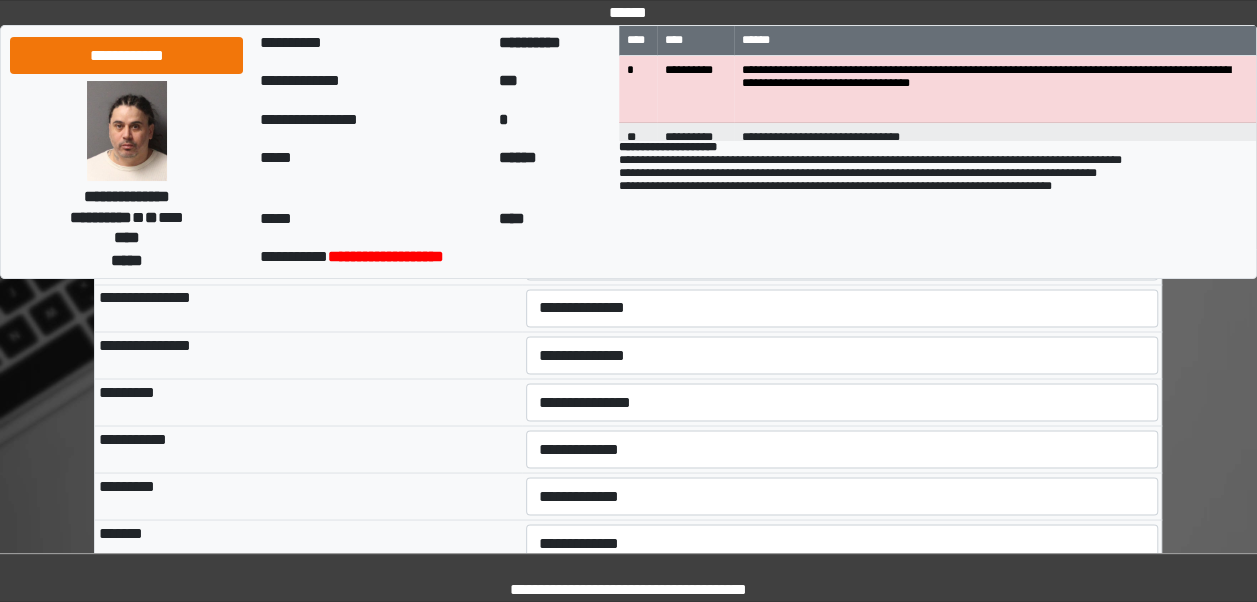 click on "**********" at bounding box center (308, 448) 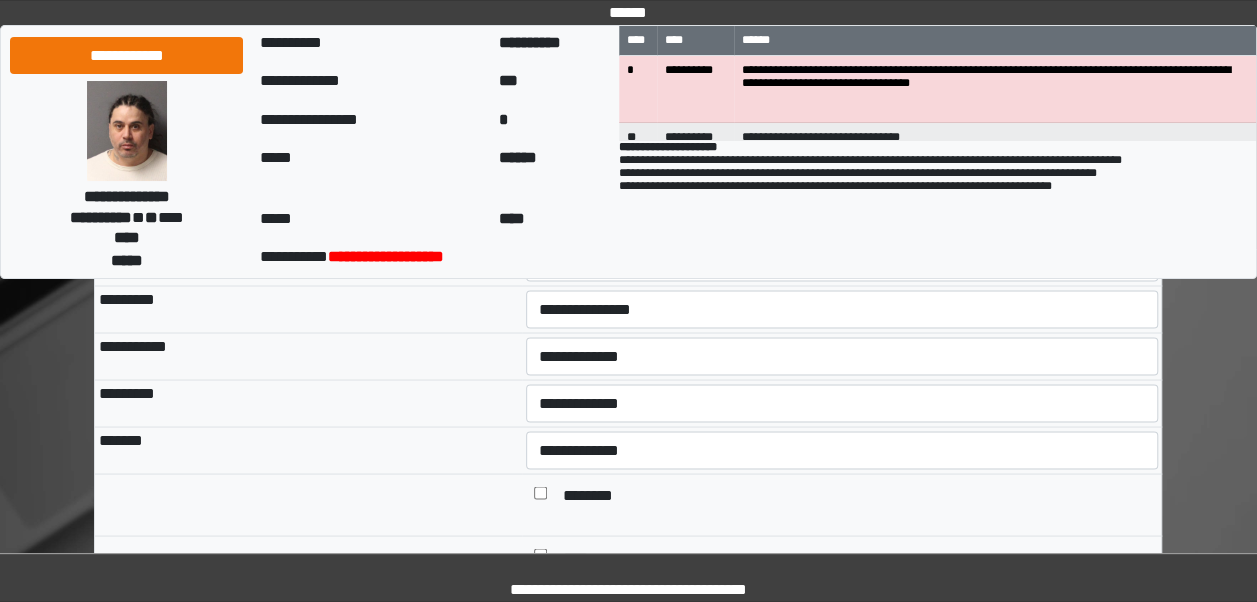 scroll, scrollTop: 1651, scrollLeft: 0, axis: vertical 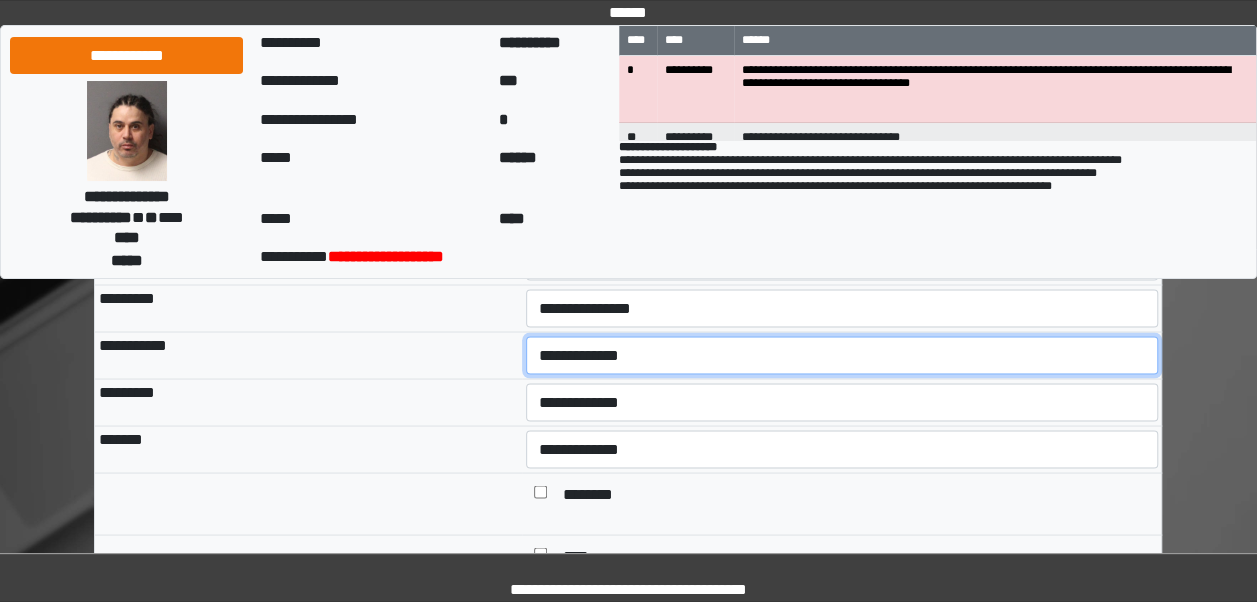 click on "**********" at bounding box center (842, 355) 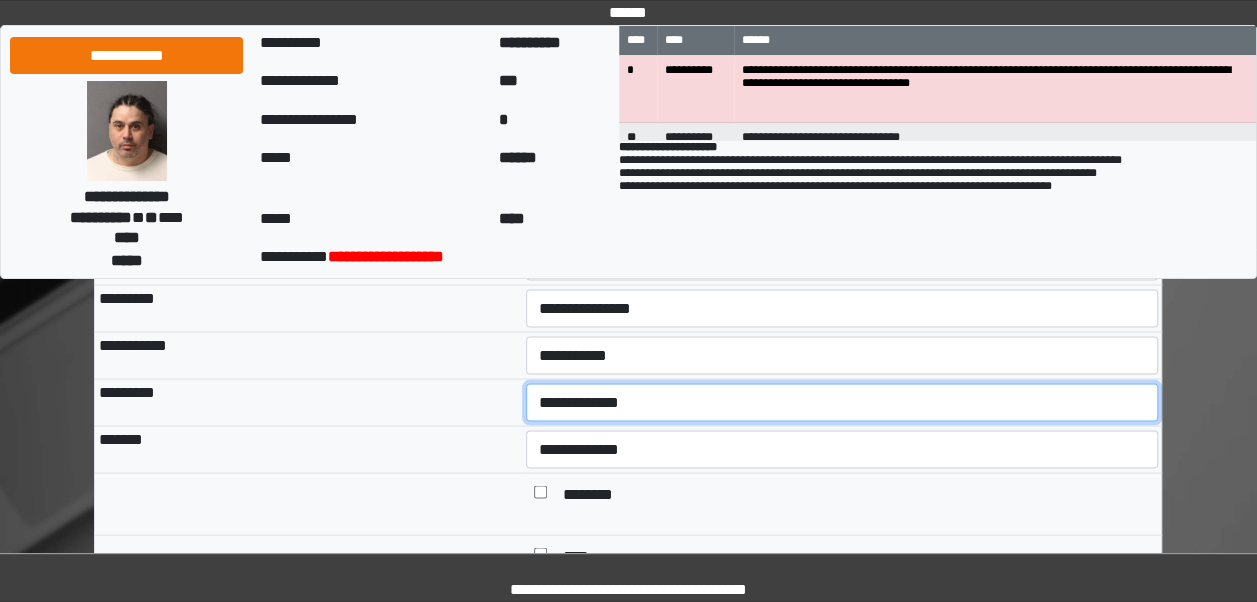 click on "**********" at bounding box center (842, 402) 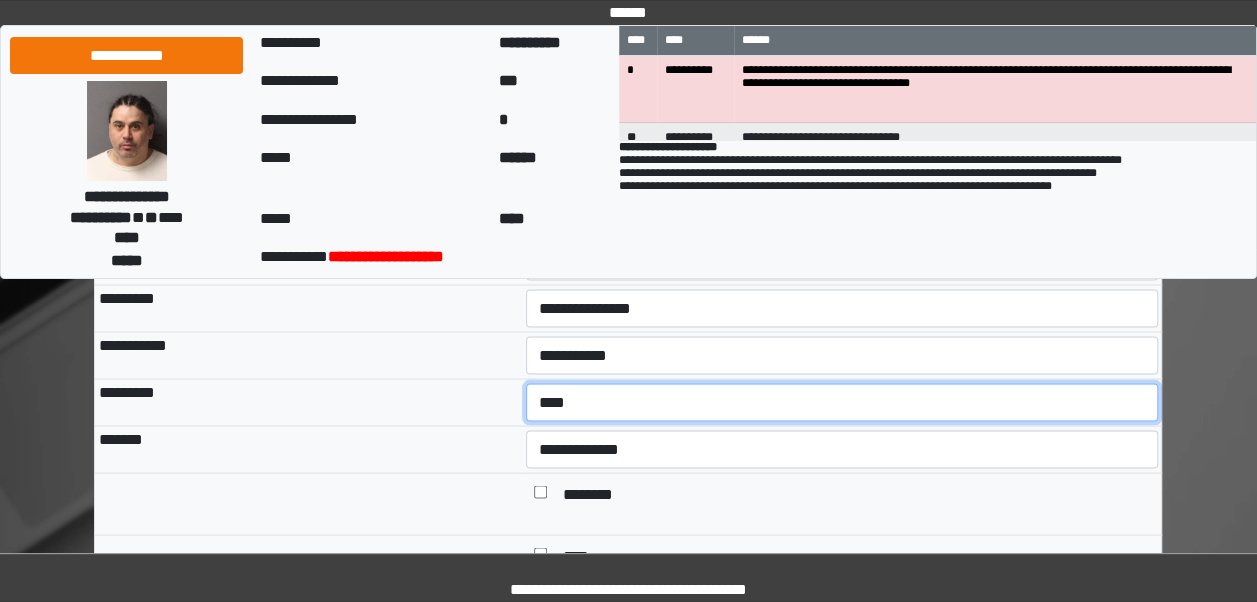 click on "**********" at bounding box center [842, 402] 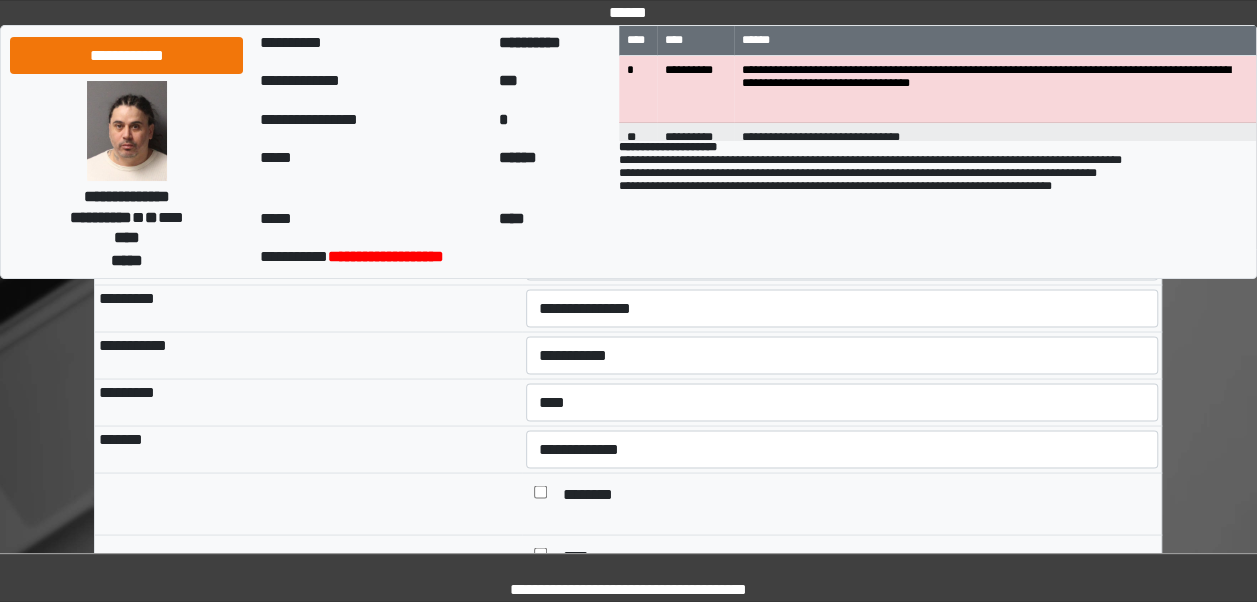 click on "*******" at bounding box center [308, 448] 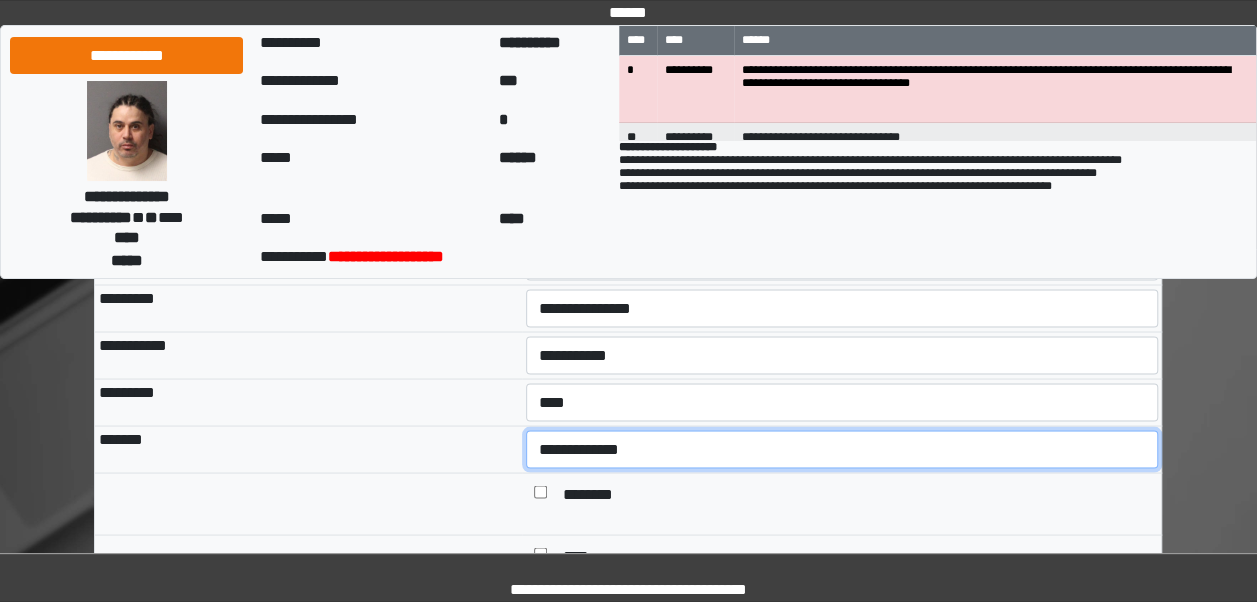 click on "**********" at bounding box center (842, 449) 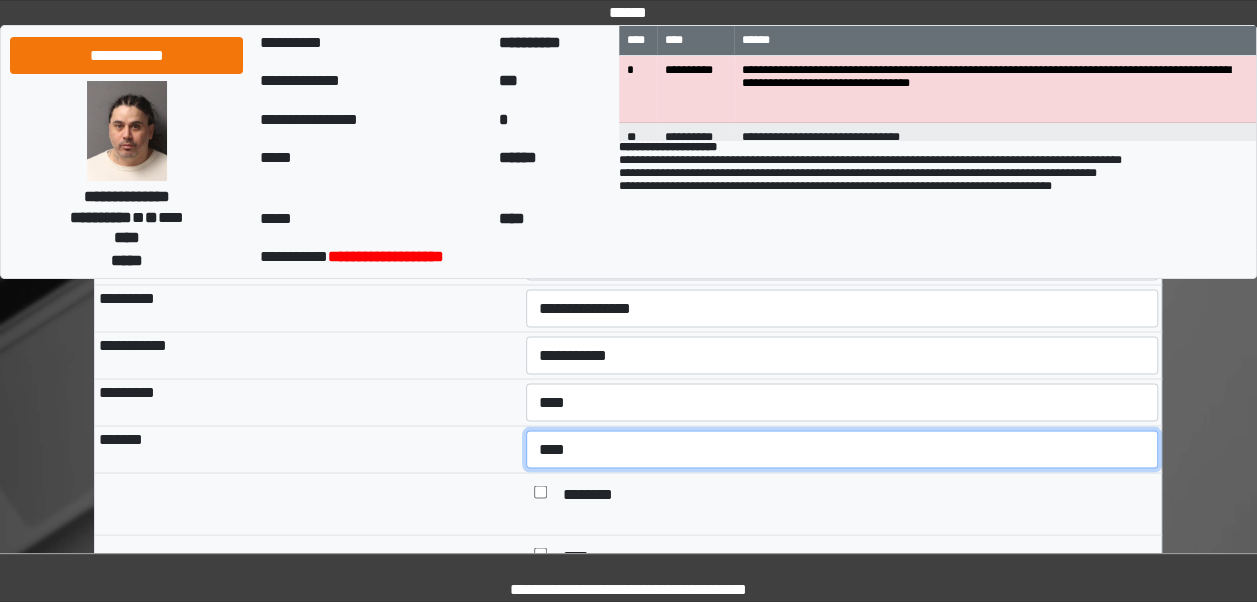 click on "**********" at bounding box center (842, 449) 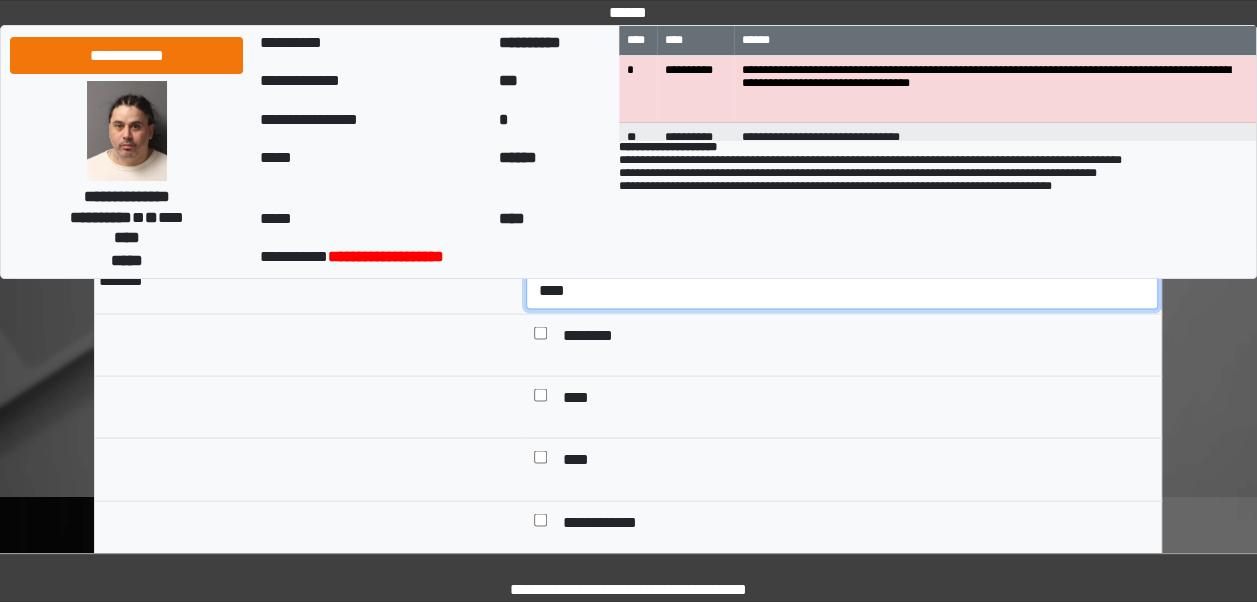 scroll, scrollTop: 1811, scrollLeft: 0, axis: vertical 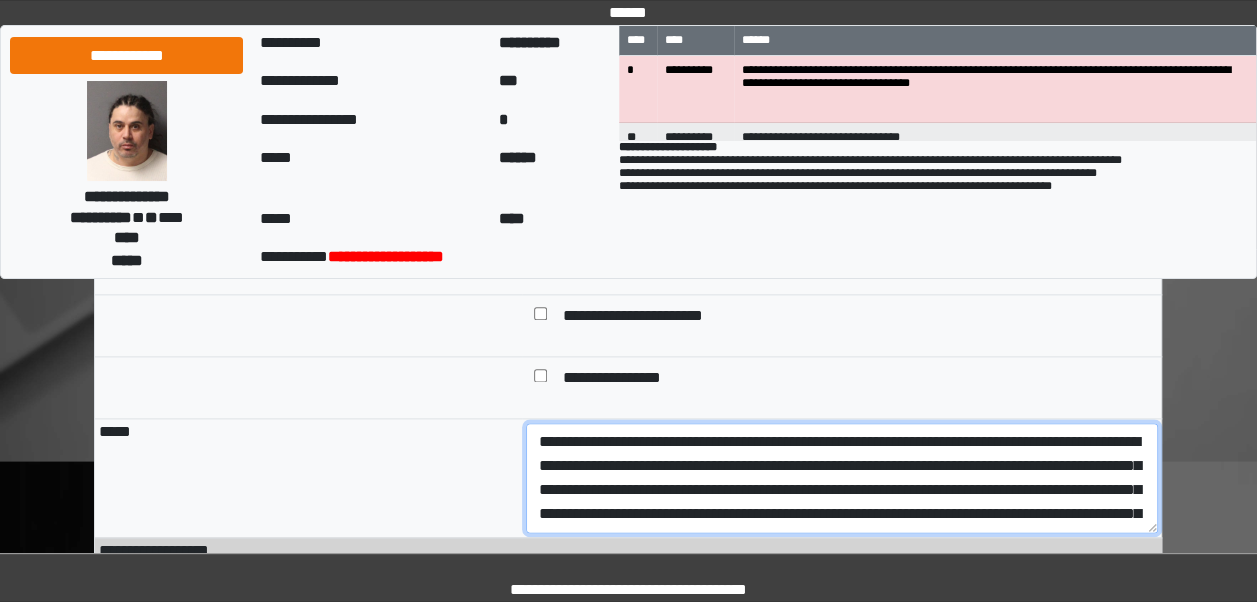 drag, startPoint x: 629, startPoint y: 532, endPoint x: 366, endPoint y: 210, distance: 415.75595 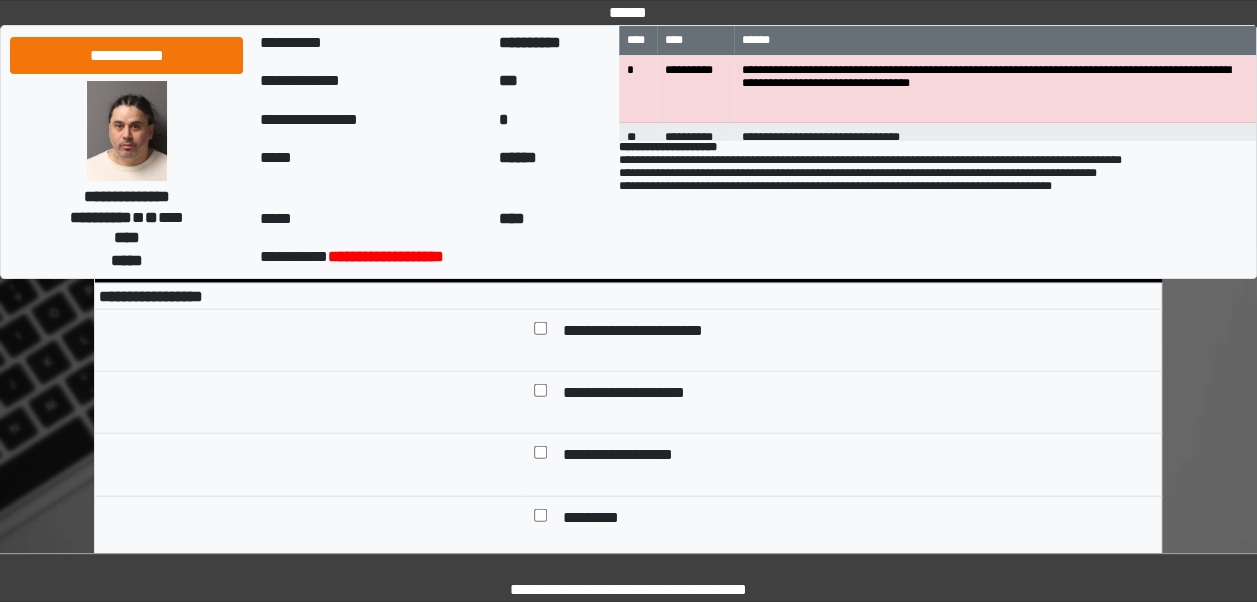 scroll, scrollTop: 2267, scrollLeft: 0, axis: vertical 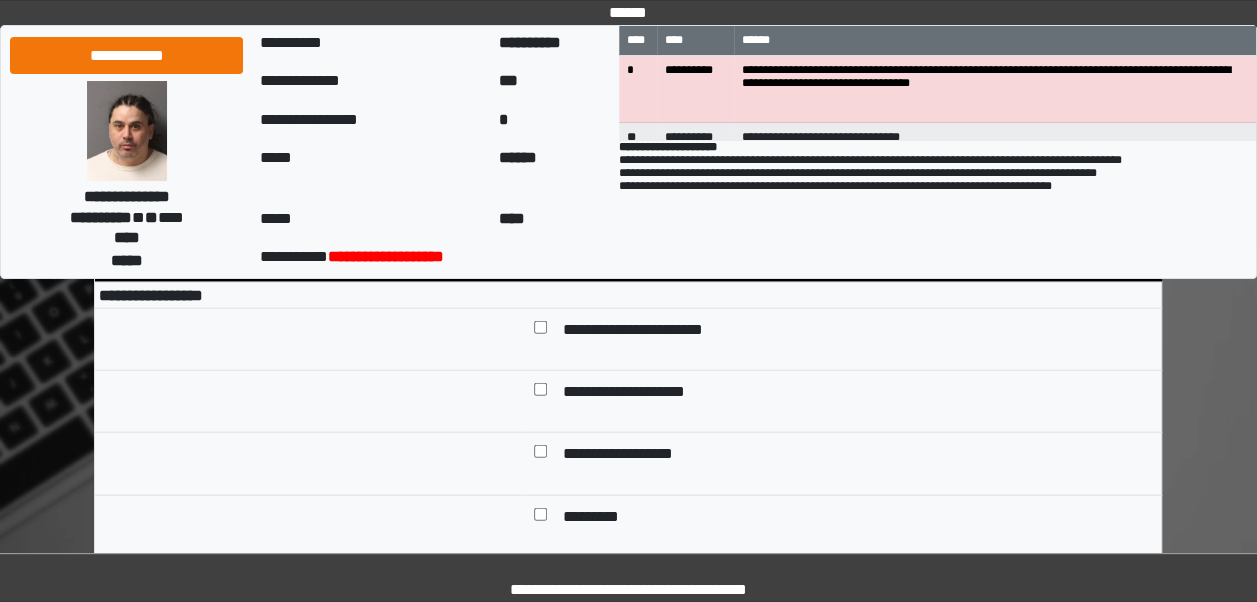 type 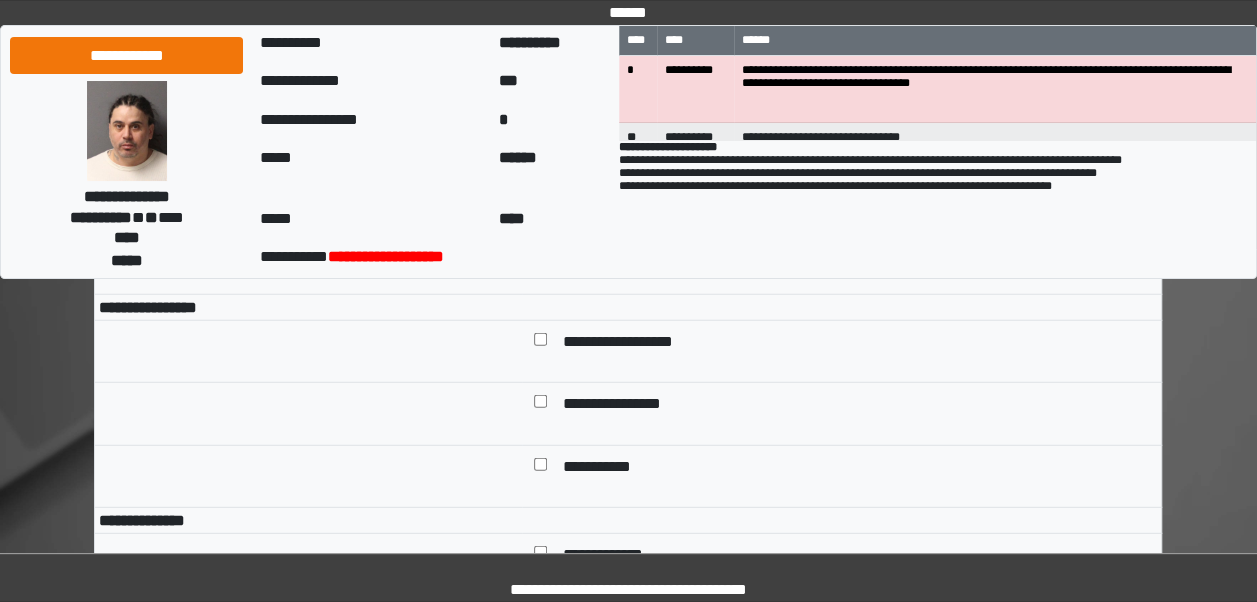 scroll, scrollTop: 2531, scrollLeft: 0, axis: vertical 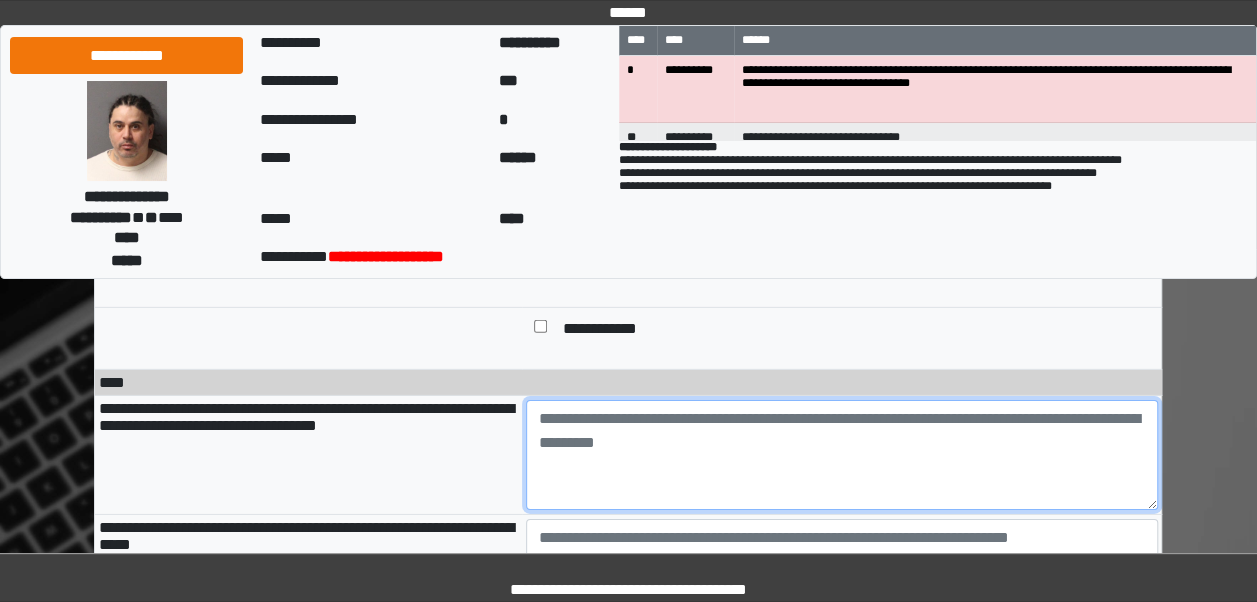 click at bounding box center (842, 455) 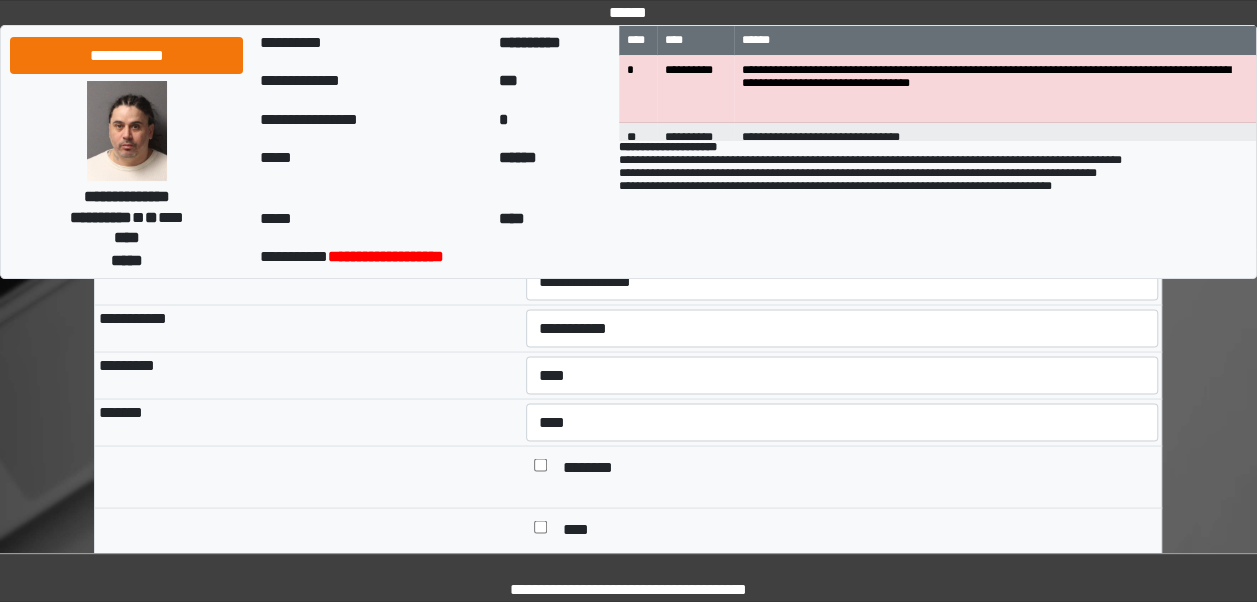 scroll, scrollTop: 1675, scrollLeft: 0, axis: vertical 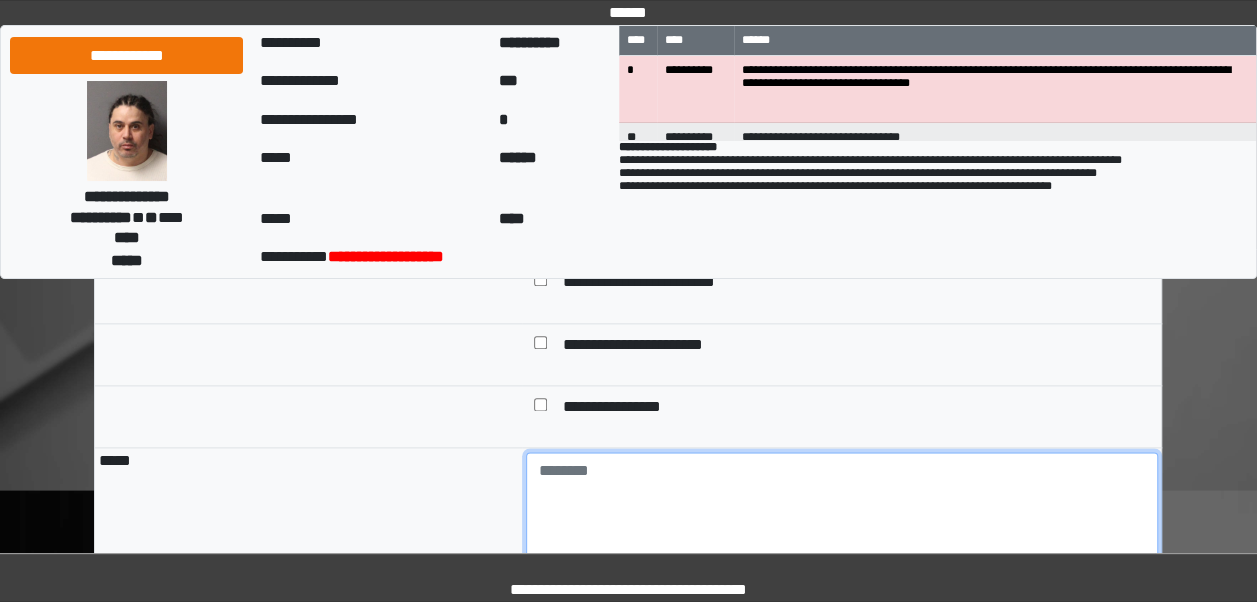 click at bounding box center [842, 506] 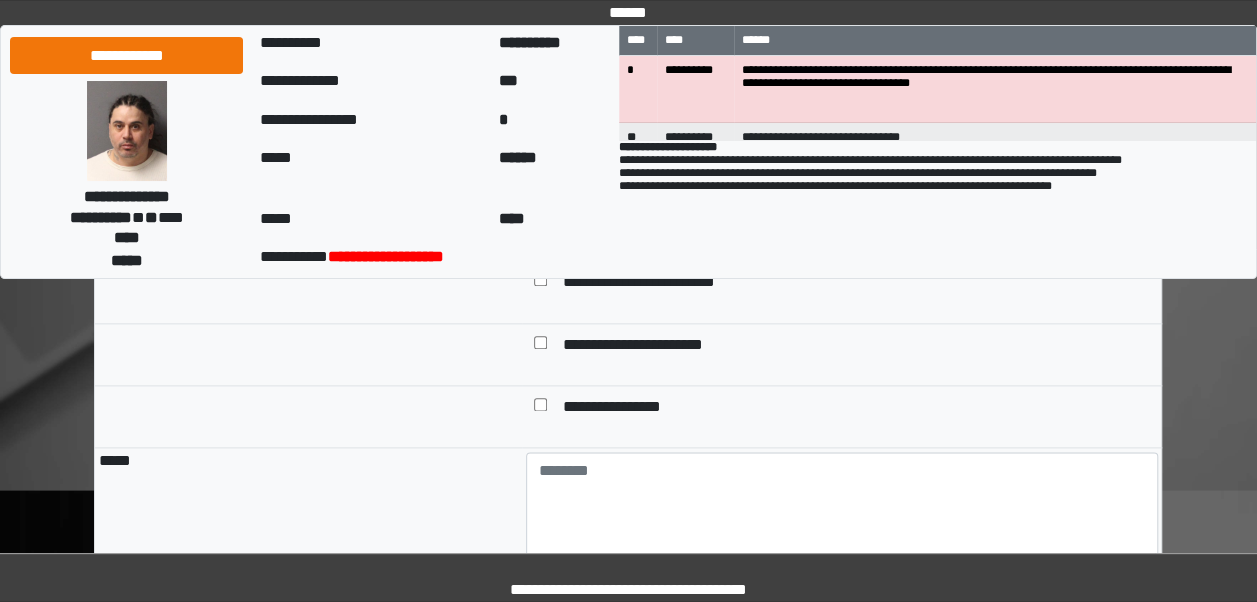 click on "*****" at bounding box center (308, 507) 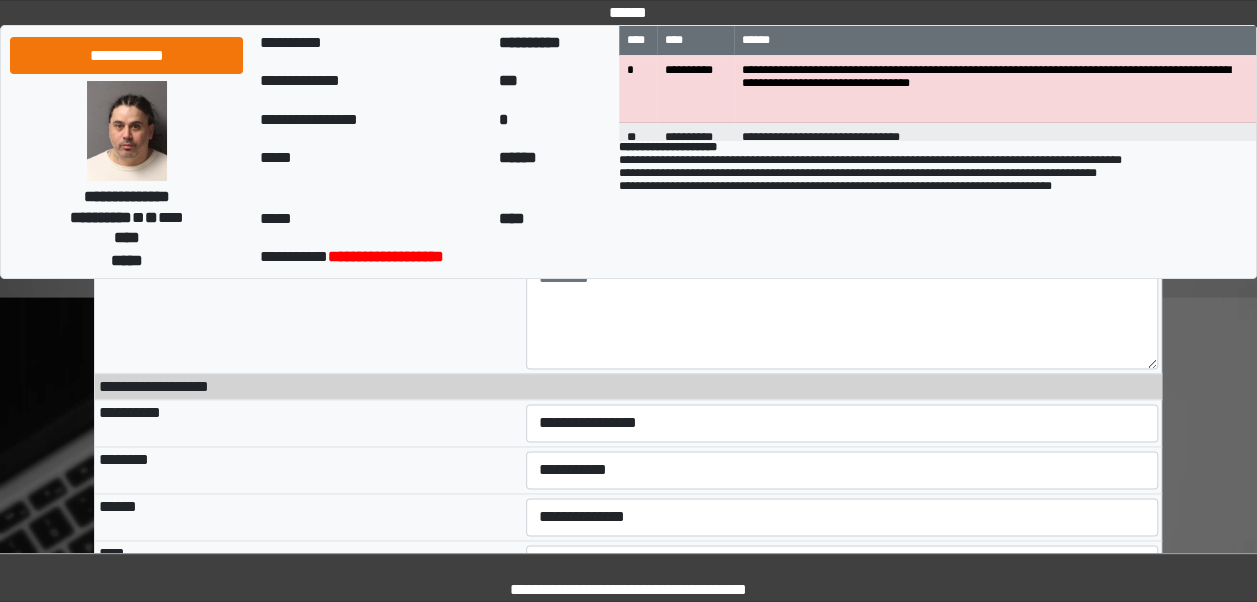 click on "******" at bounding box center [308, 516] 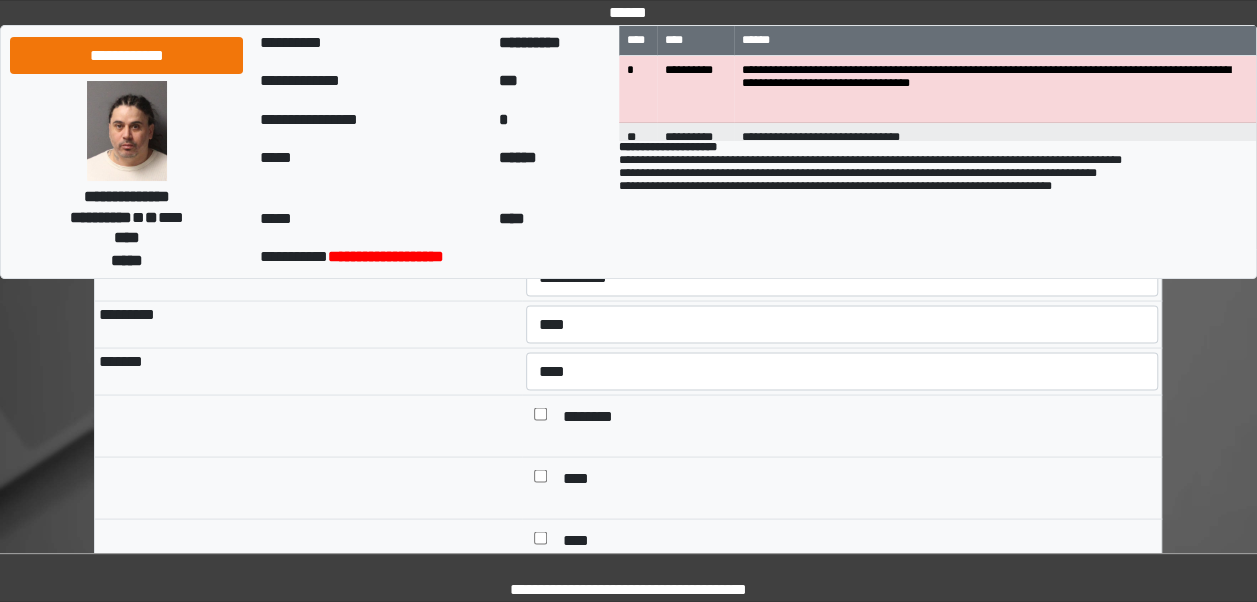 scroll, scrollTop: 1763, scrollLeft: 0, axis: vertical 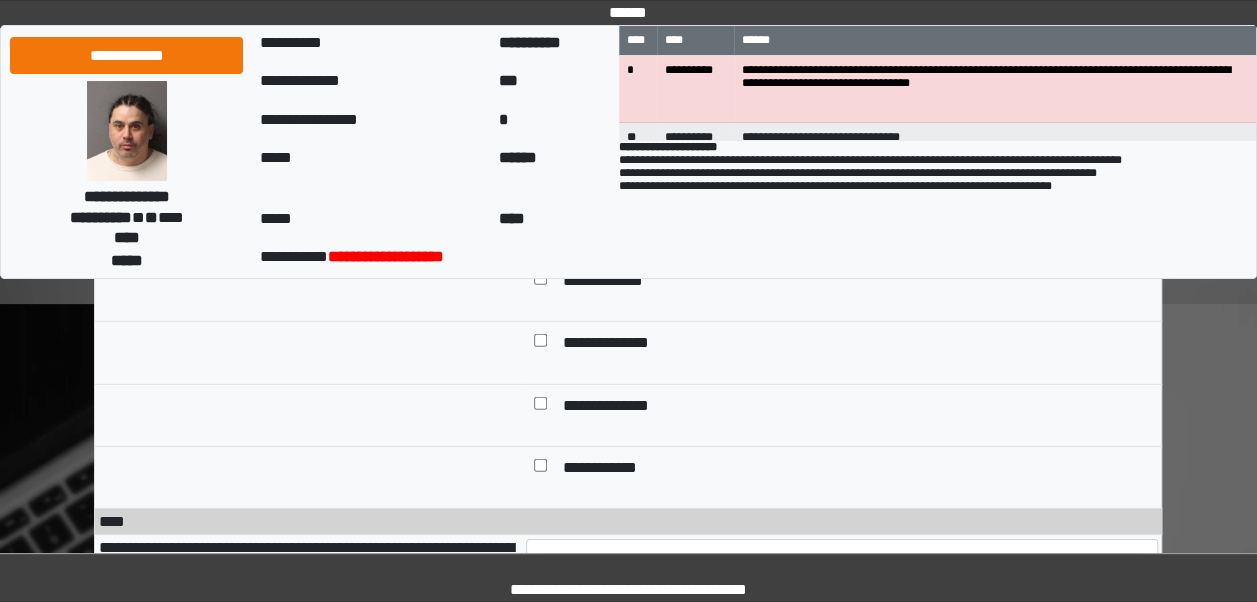 click at bounding box center [540, 344] 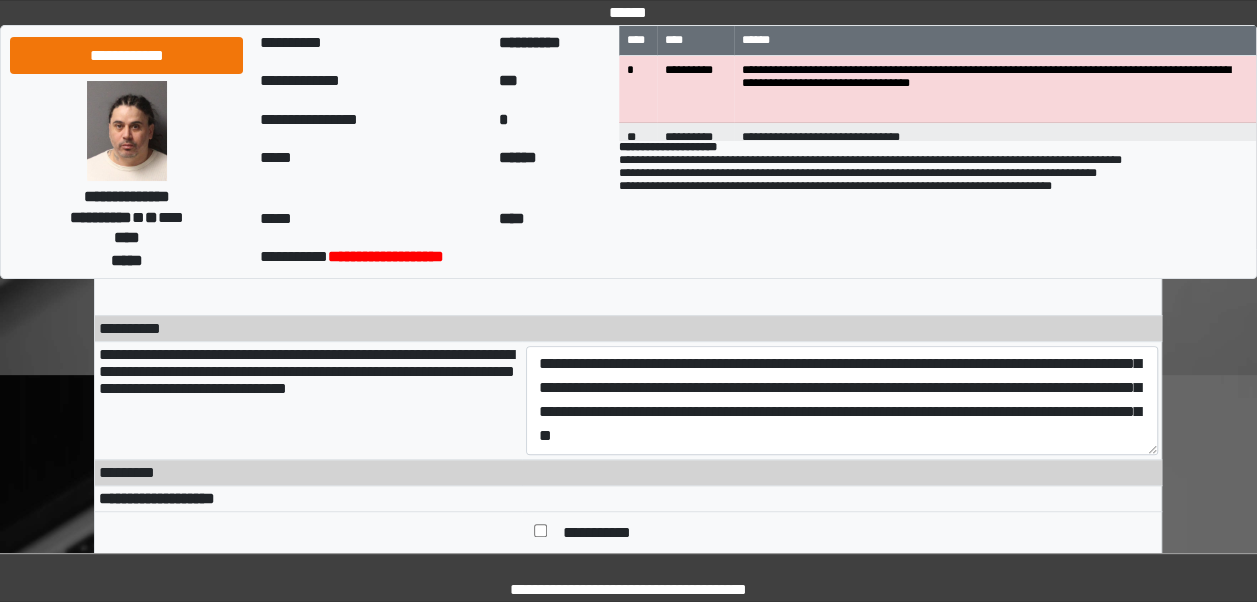 scroll, scrollTop: 335, scrollLeft: 0, axis: vertical 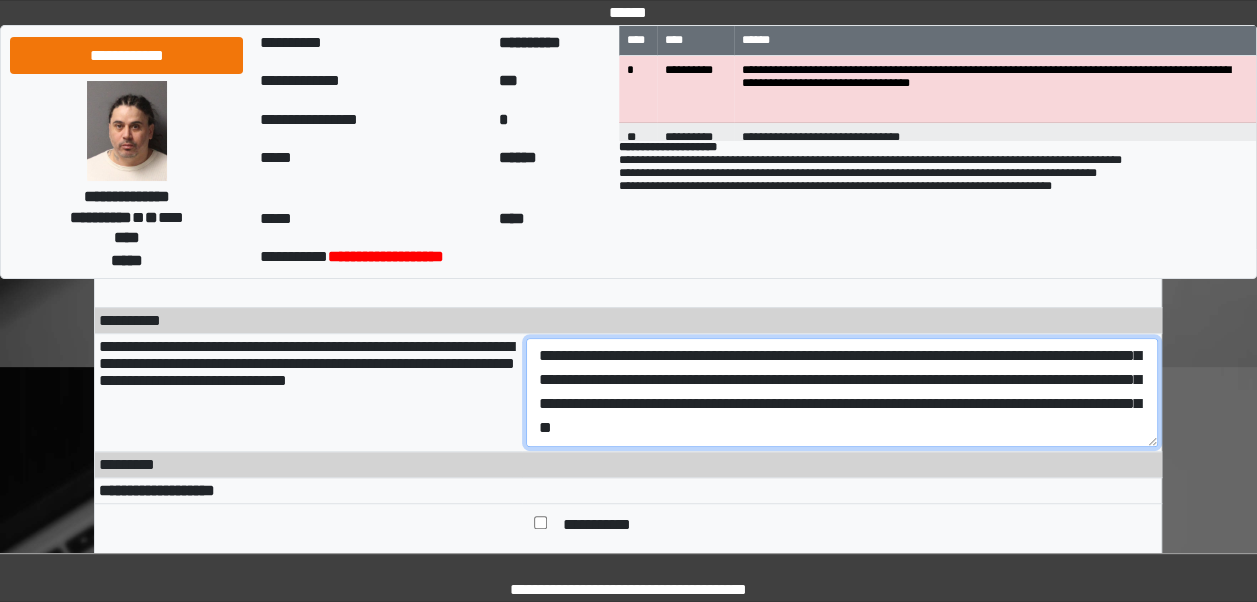click on "**********" at bounding box center (842, 392) 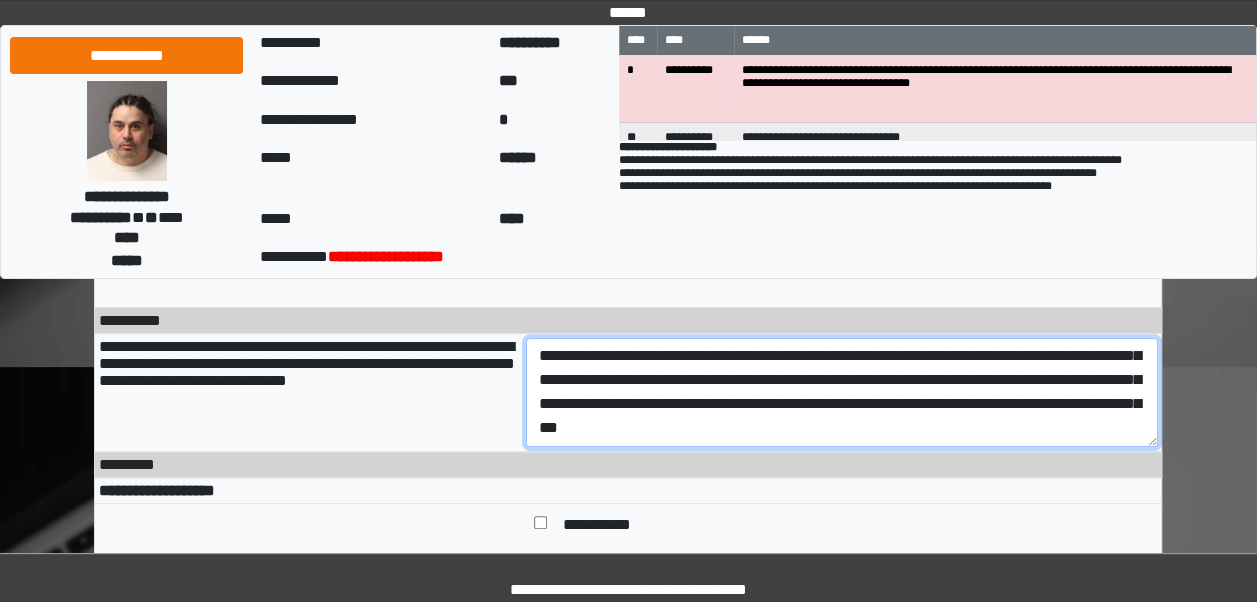paste on "**********" 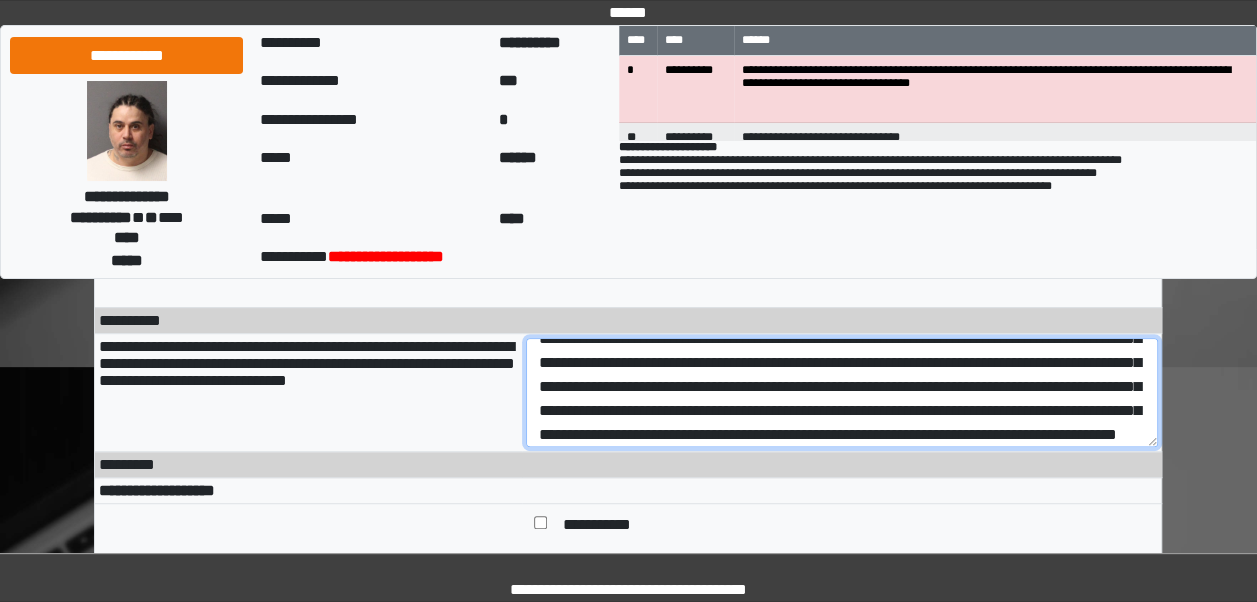 scroll, scrollTop: 216, scrollLeft: 0, axis: vertical 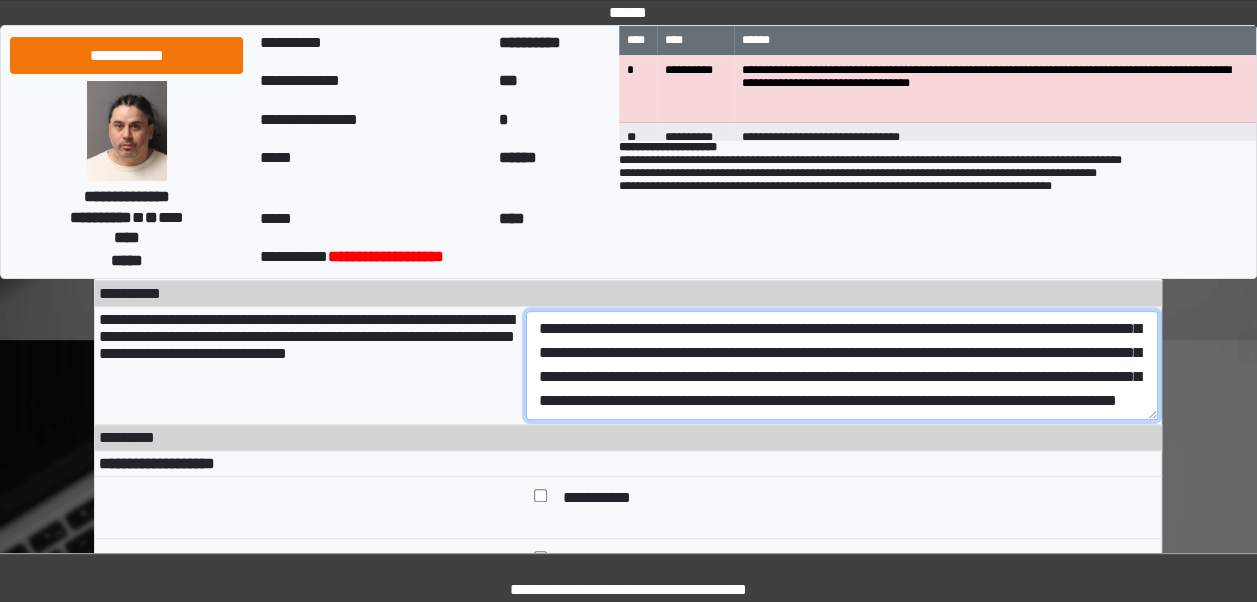 drag, startPoint x: 822, startPoint y: 412, endPoint x: 974, endPoint y: 390, distance: 153.58385 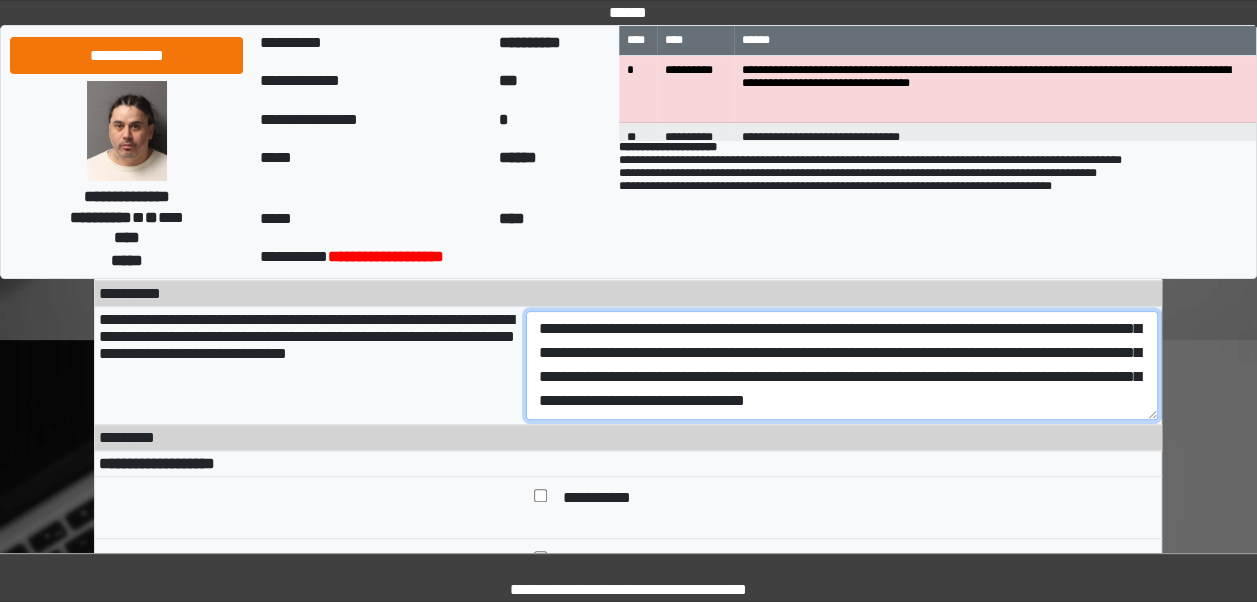scroll, scrollTop: 192, scrollLeft: 0, axis: vertical 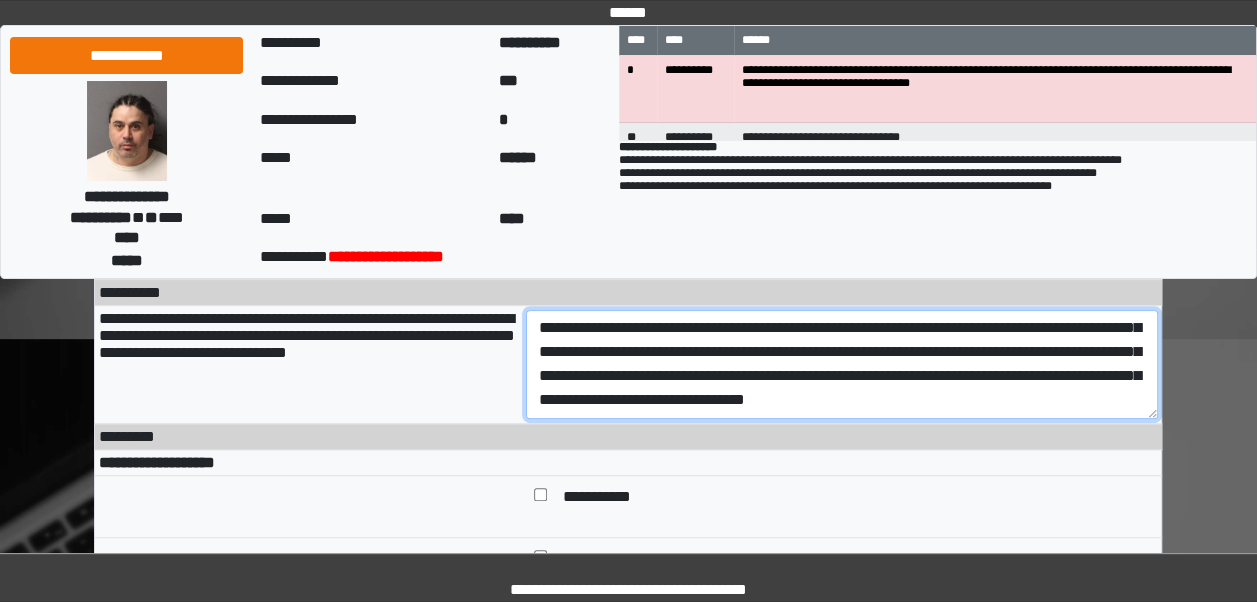 click on "**********" at bounding box center (842, 364) 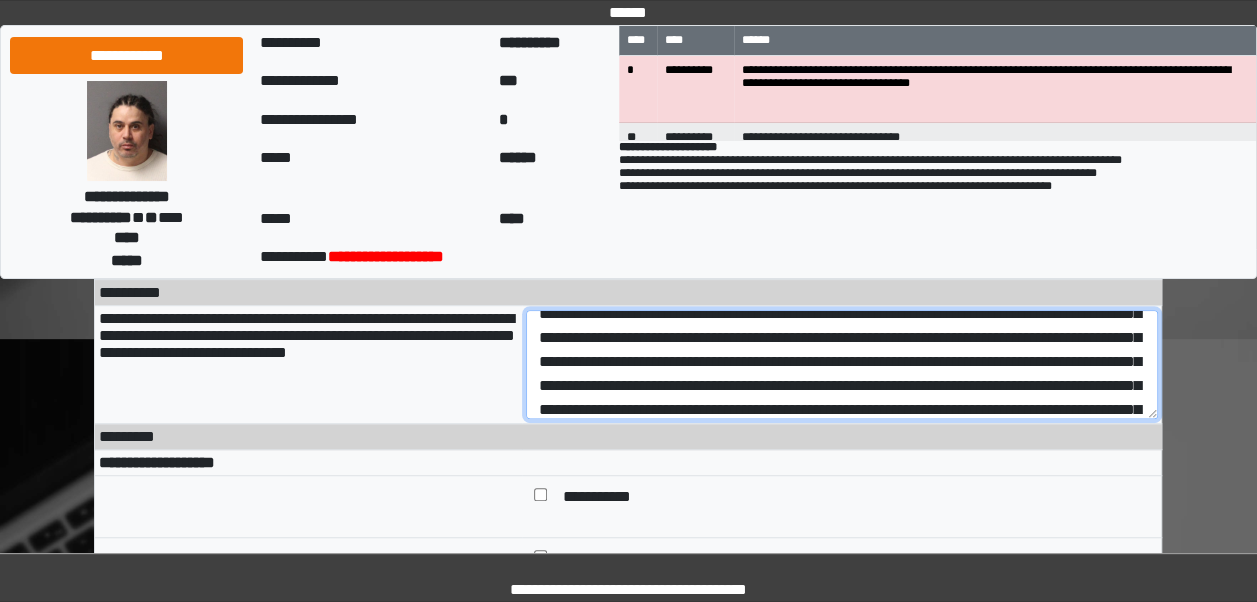 scroll, scrollTop: 0, scrollLeft: 0, axis: both 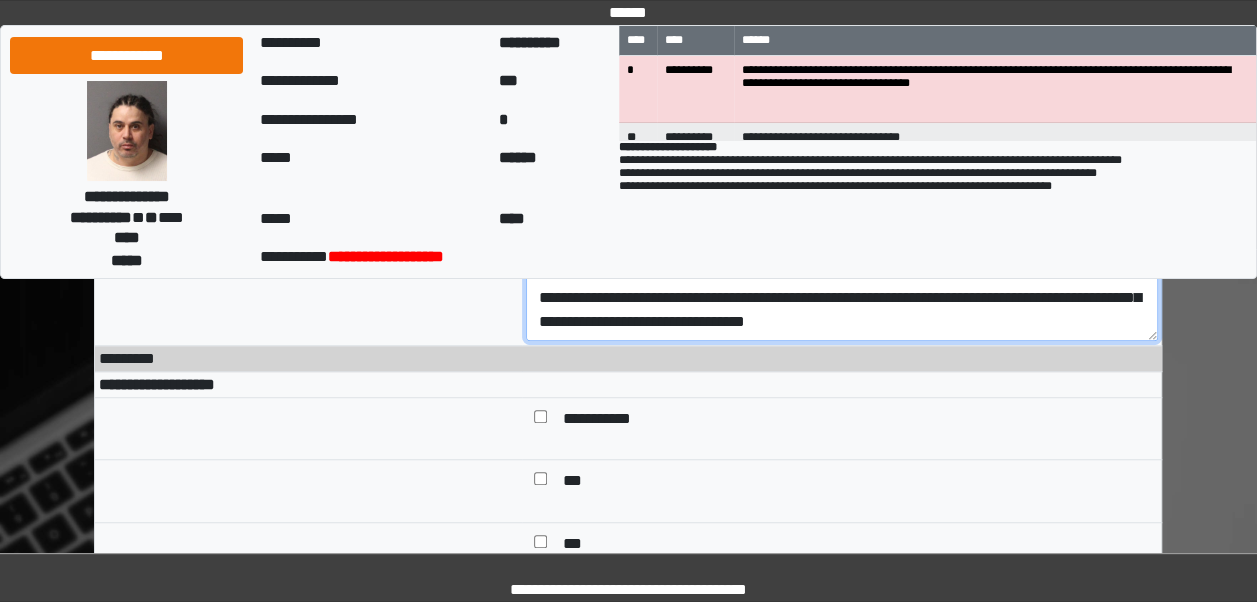 type on "**********" 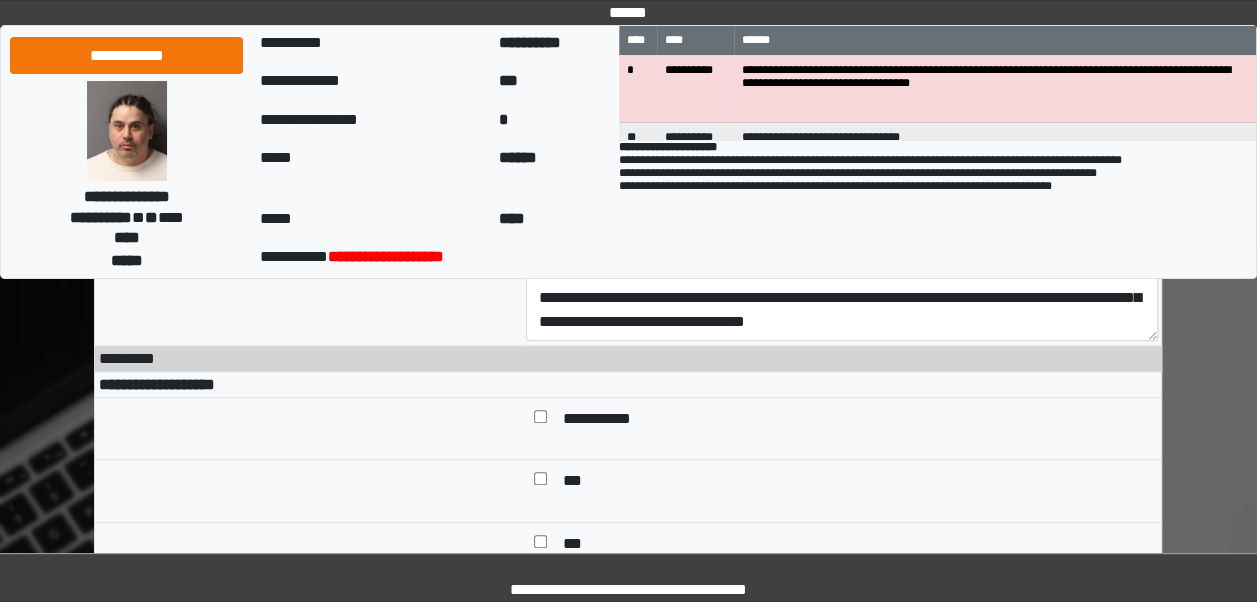 drag, startPoint x: 1076, startPoint y: 322, endPoint x: 1190, endPoint y: 364, distance: 121.49074 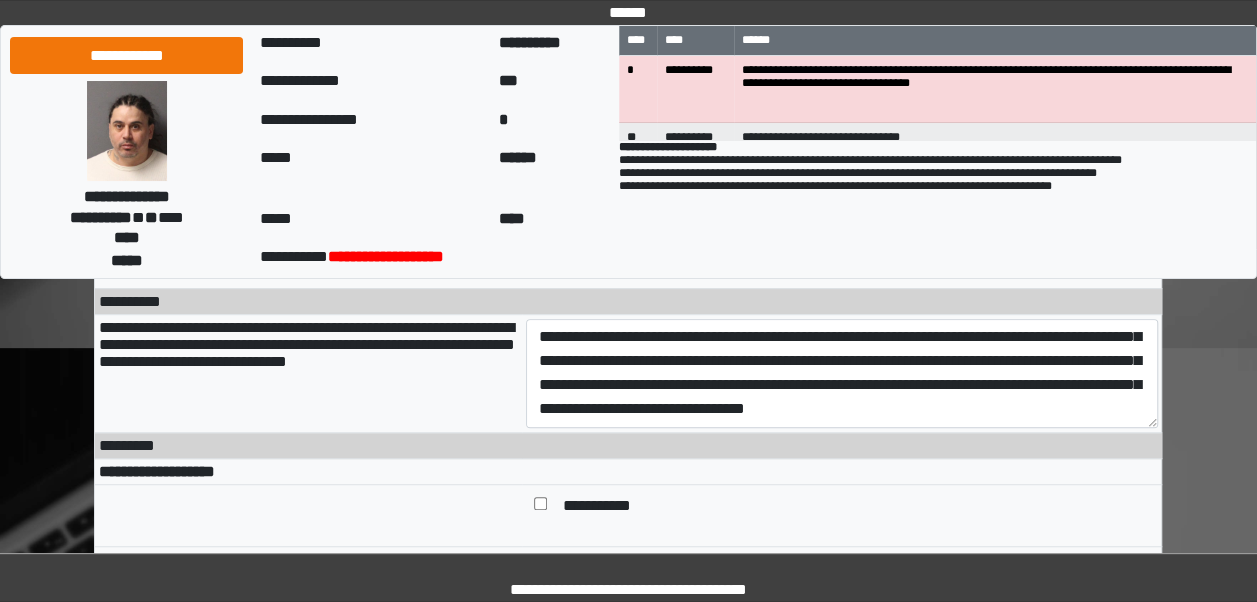scroll, scrollTop: 348, scrollLeft: 0, axis: vertical 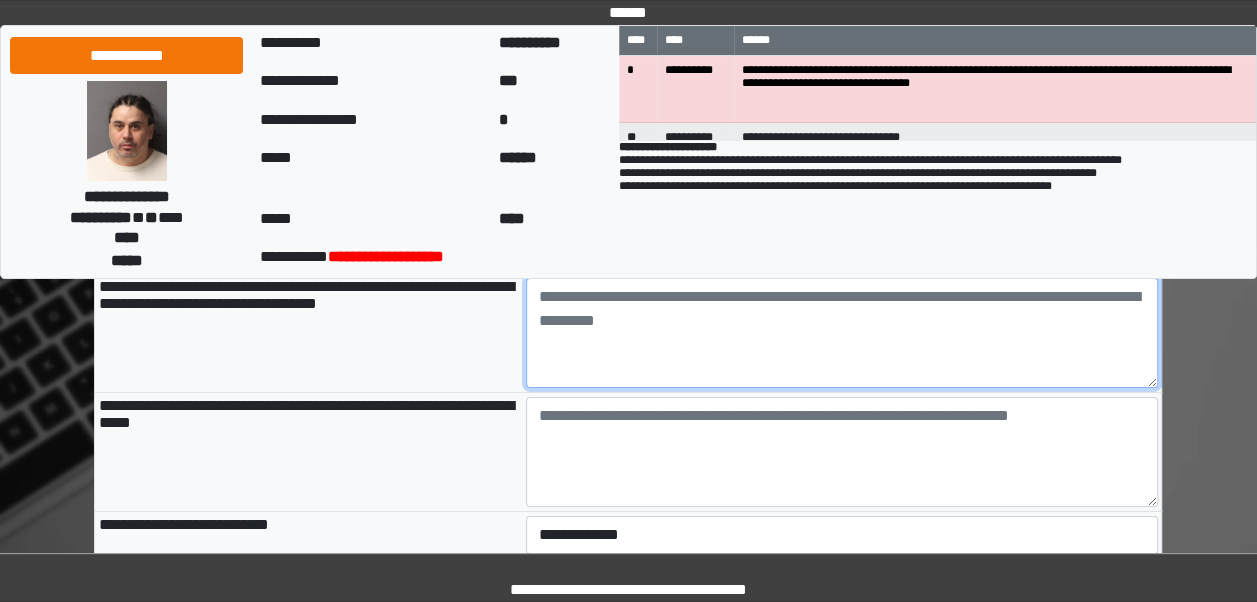 click at bounding box center (842, 333) 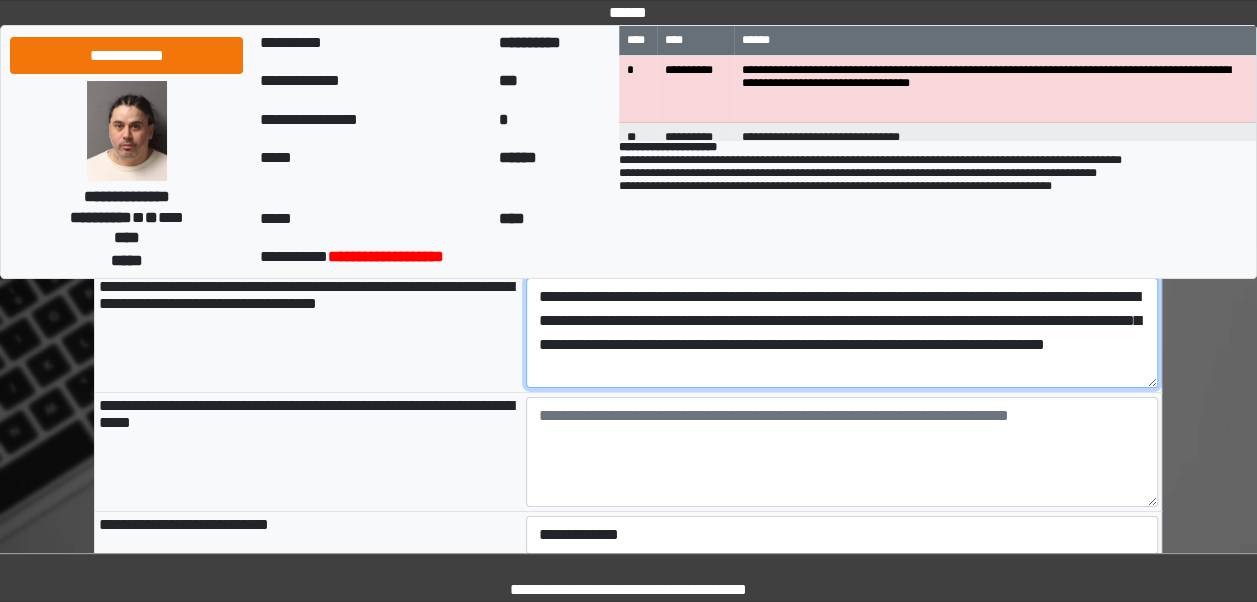 drag, startPoint x: 897, startPoint y: 390, endPoint x: 836, endPoint y: 372, distance: 63.600315 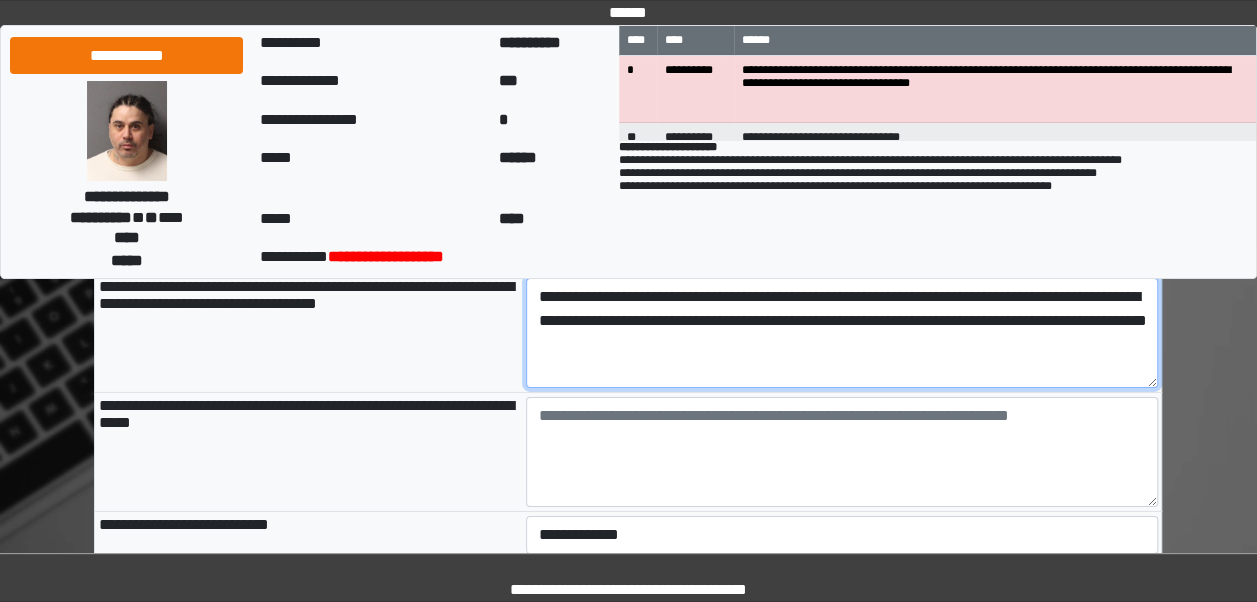 click on "**********" at bounding box center (842, 333) 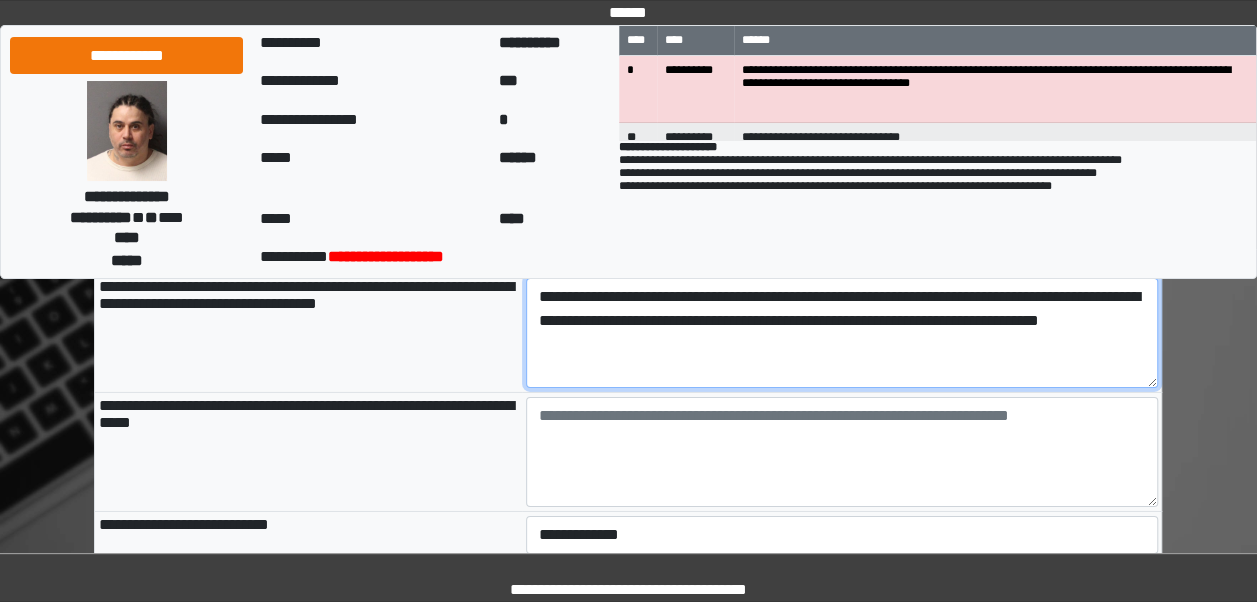 type on "**********" 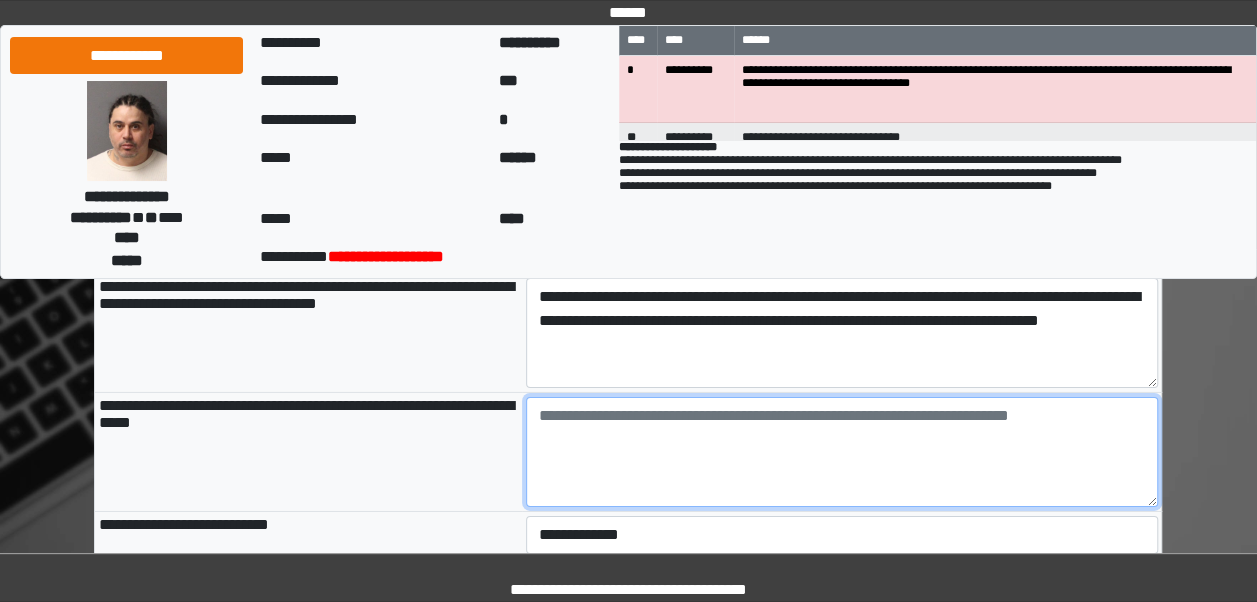 paste on "**********" 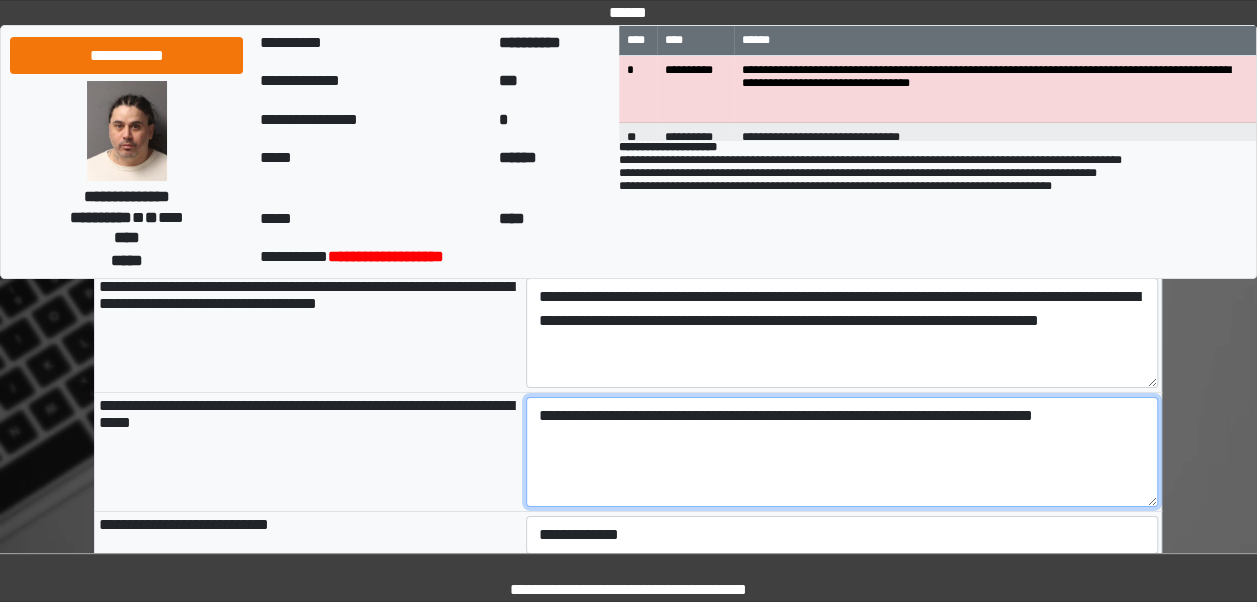 click on "**********" at bounding box center [842, 452] 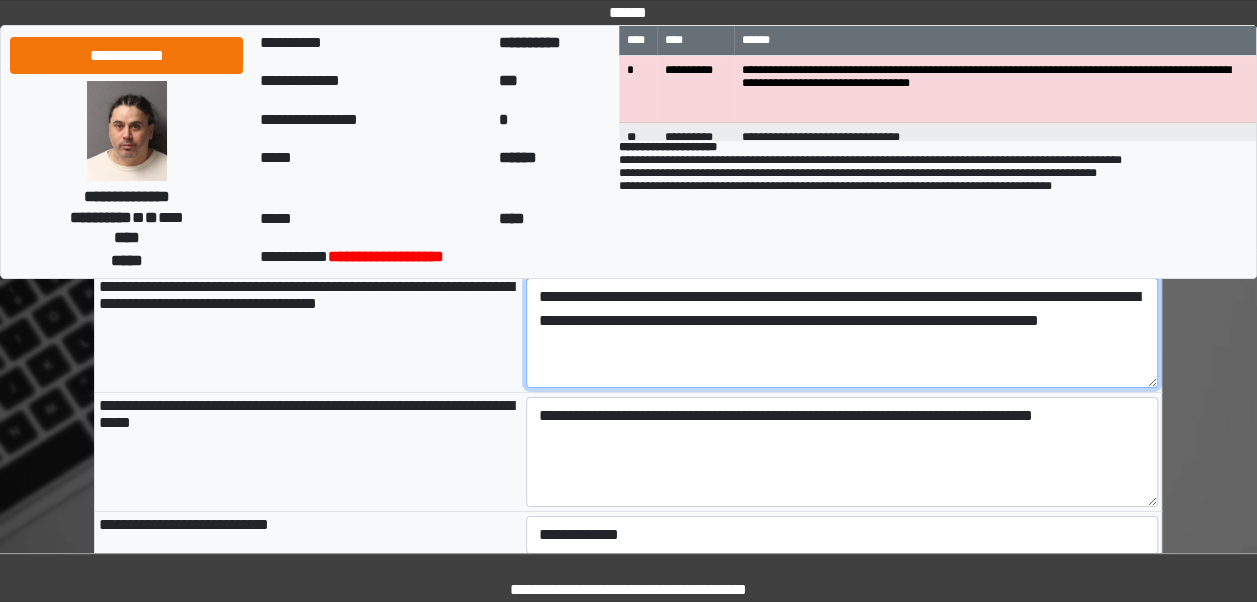 drag, startPoint x: 819, startPoint y: 337, endPoint x: 1040, endPoint y: 310, distance: 222.64322 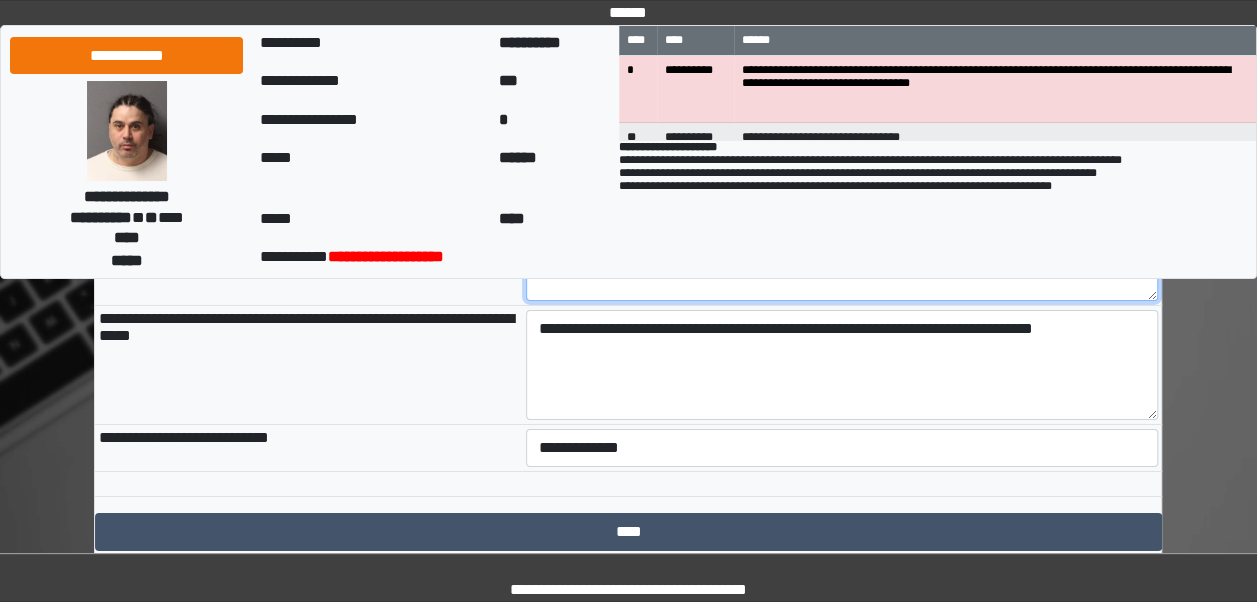 scroll, scrollTop: 3152, scrollLeft: 0, axis: vertical 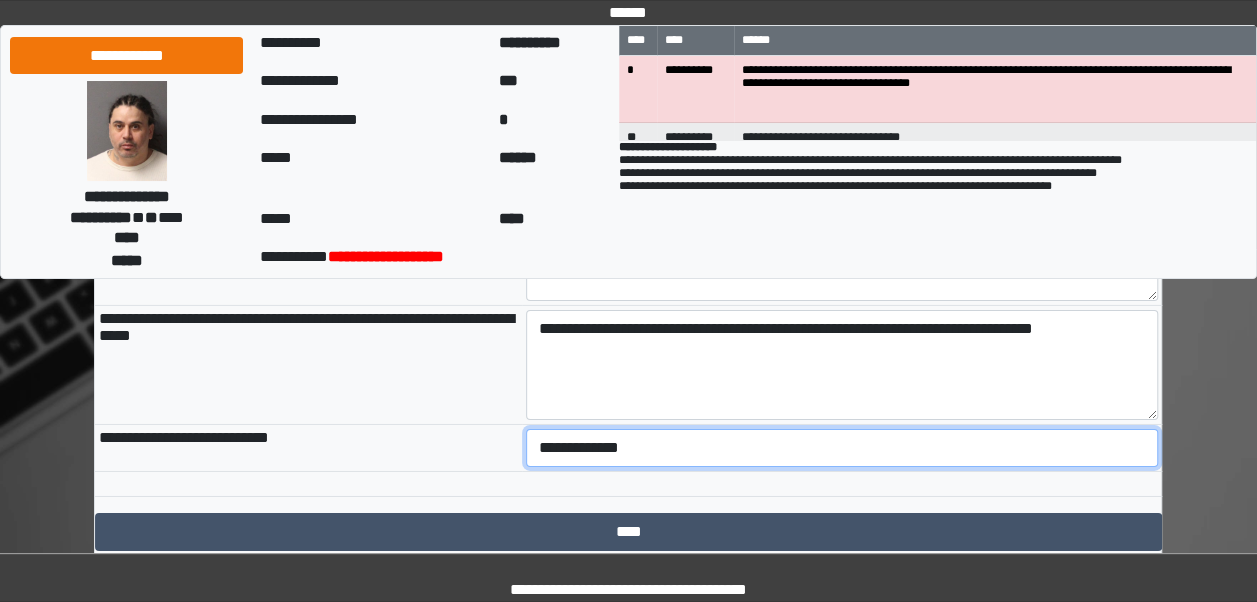 click on "**********" at bounding box center (842, 448) 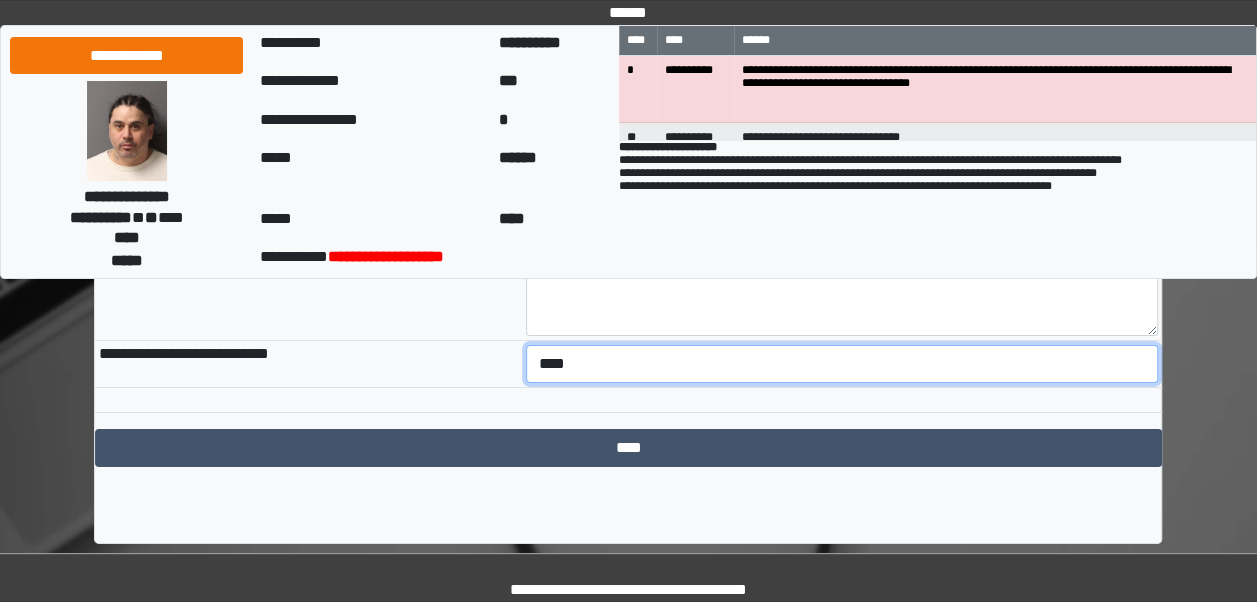 scroll, scrollTop: 3242, scrollLeft: 0, axis: vertical 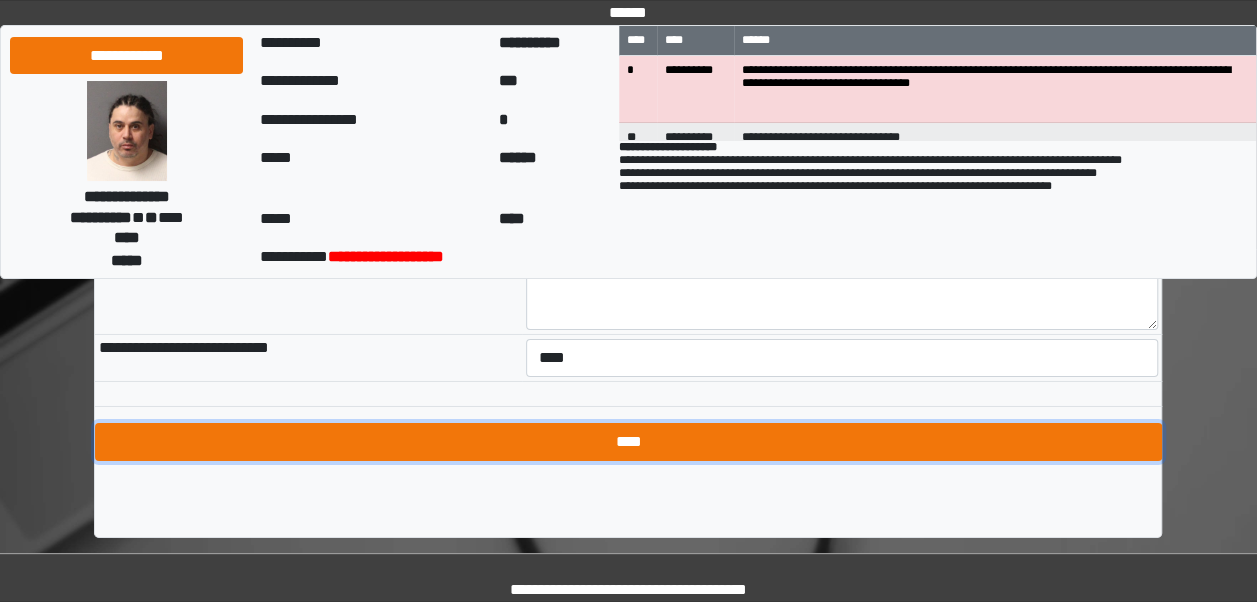 click on "****" at bounding box center (628, 442) 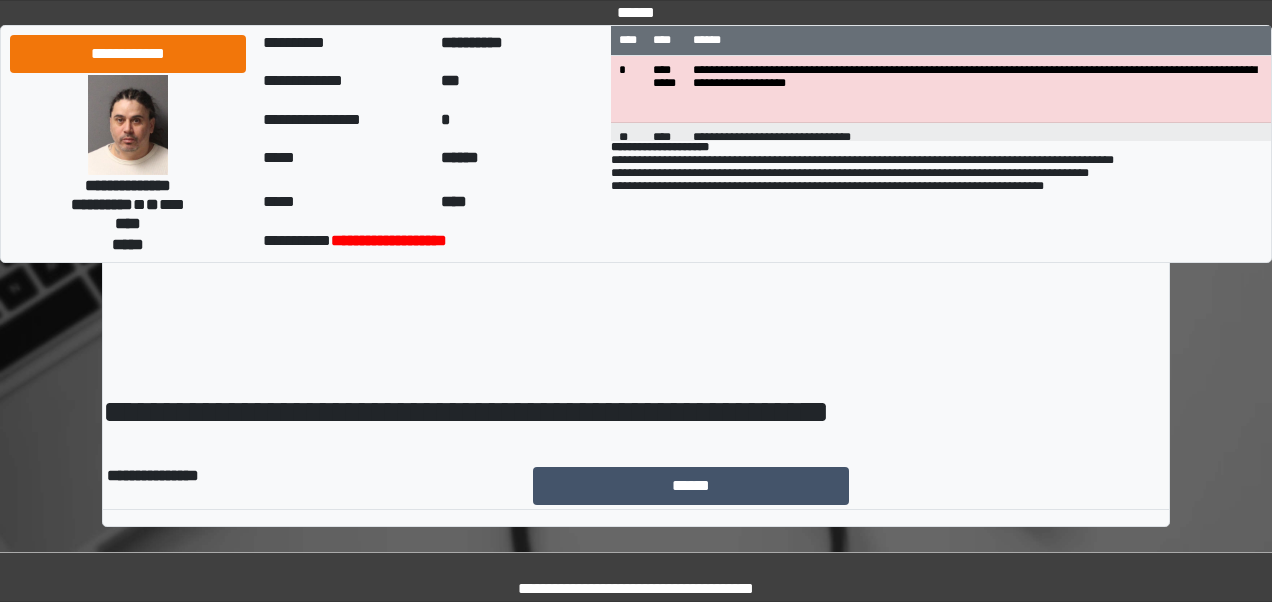 scroll, scrollTop: 0, scrollLeft: 0, axis: both 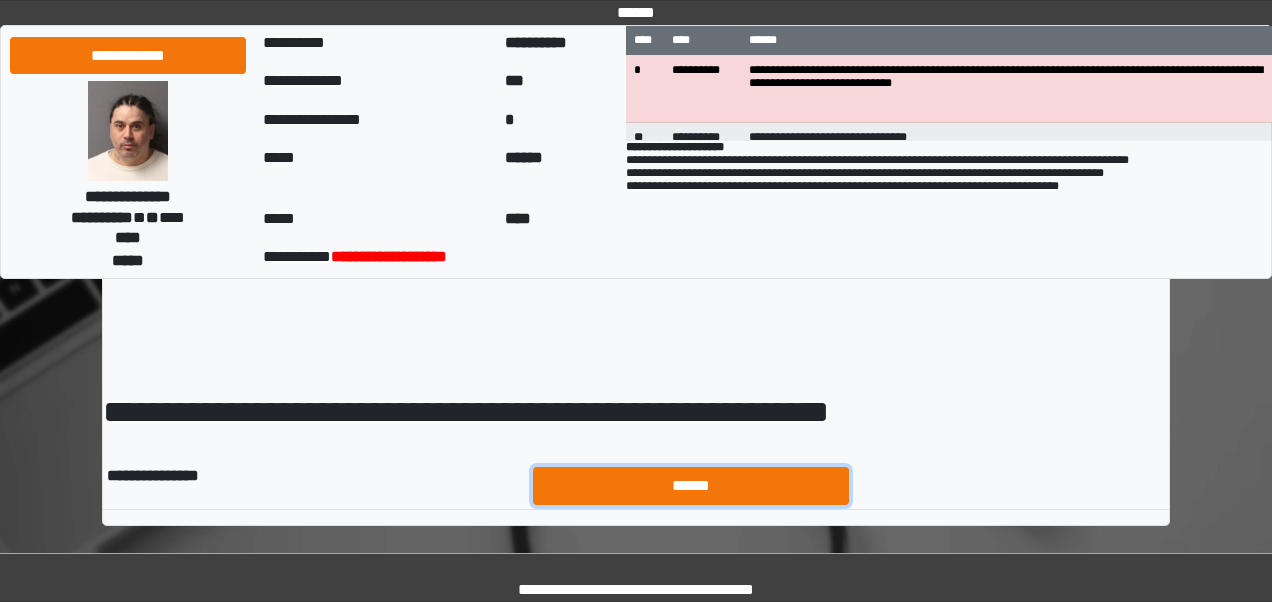 click on "******" at bounding box center [691, 485] 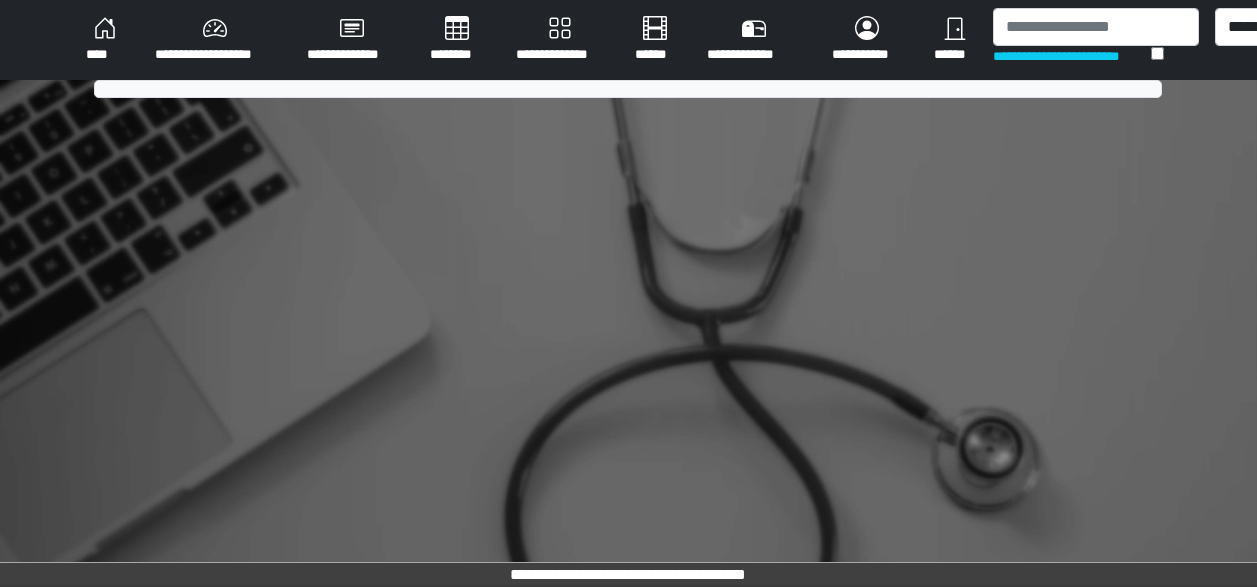 scroll, scrollTop: 0, scrollLeft: 0, axis: both 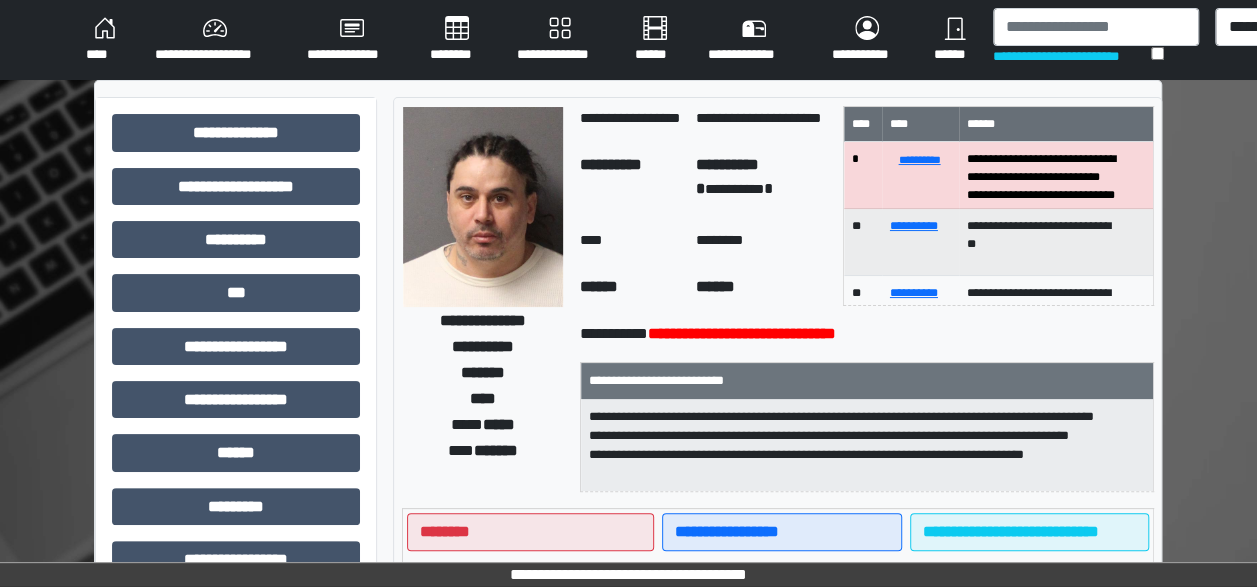 click on "****" at bounding box center [104, 40] 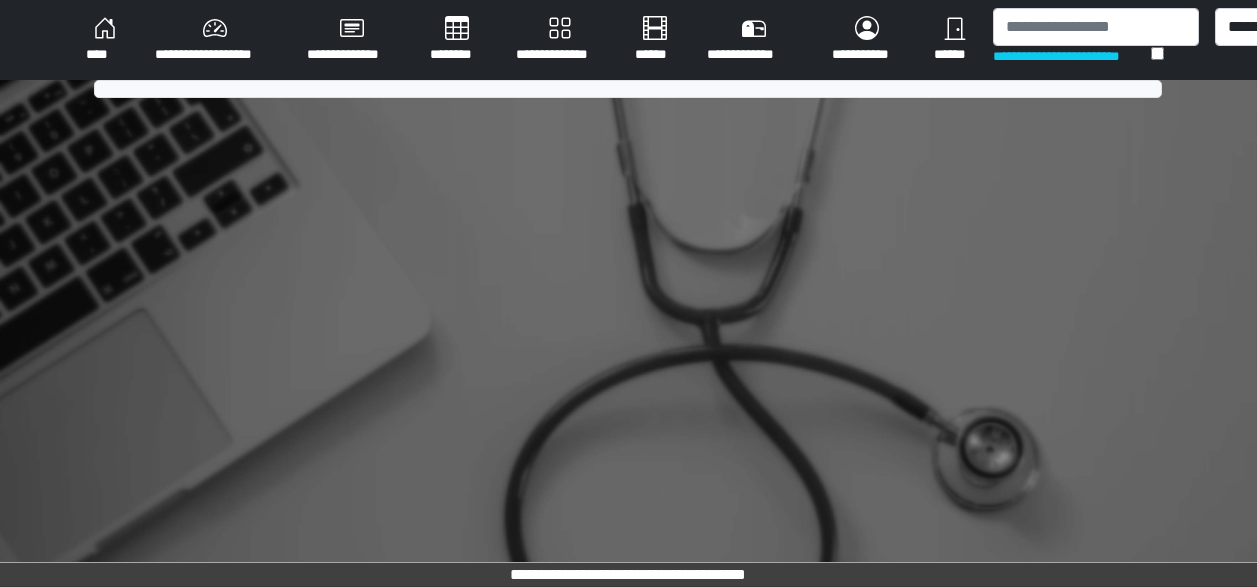 scroll, scrollTop: 0, scrollLeft: 0, axis: both 